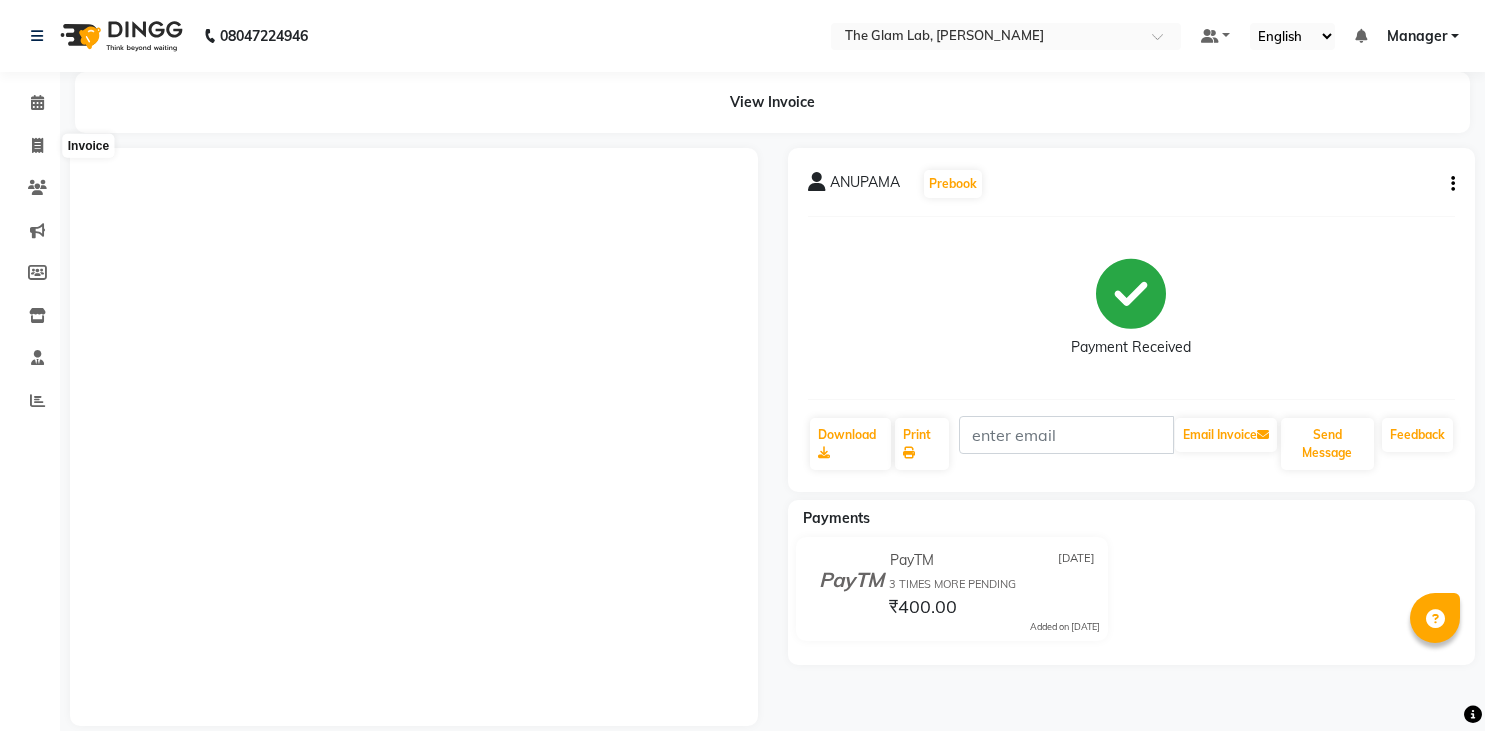 scroll, scrollTop: 0, scrollLeft: 0, axis: both 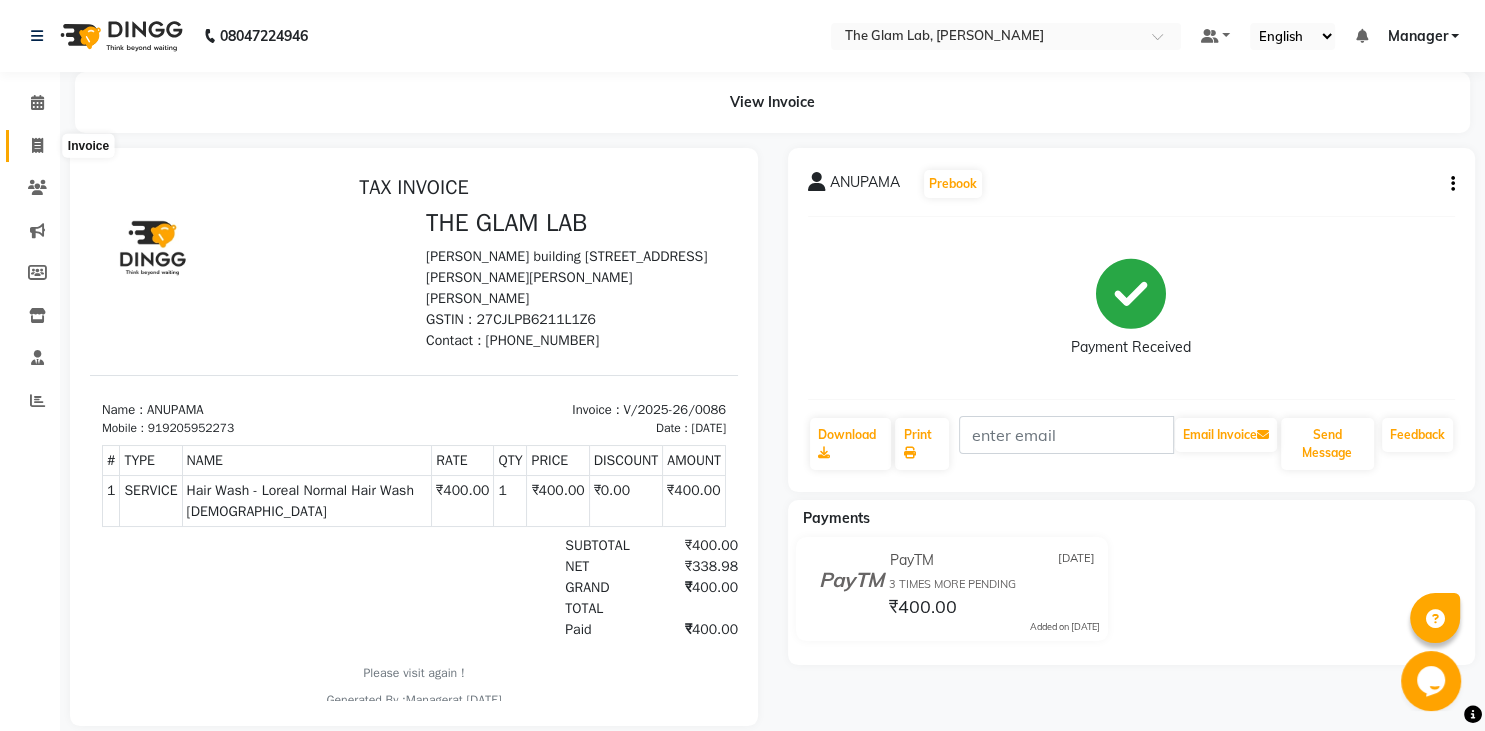 click 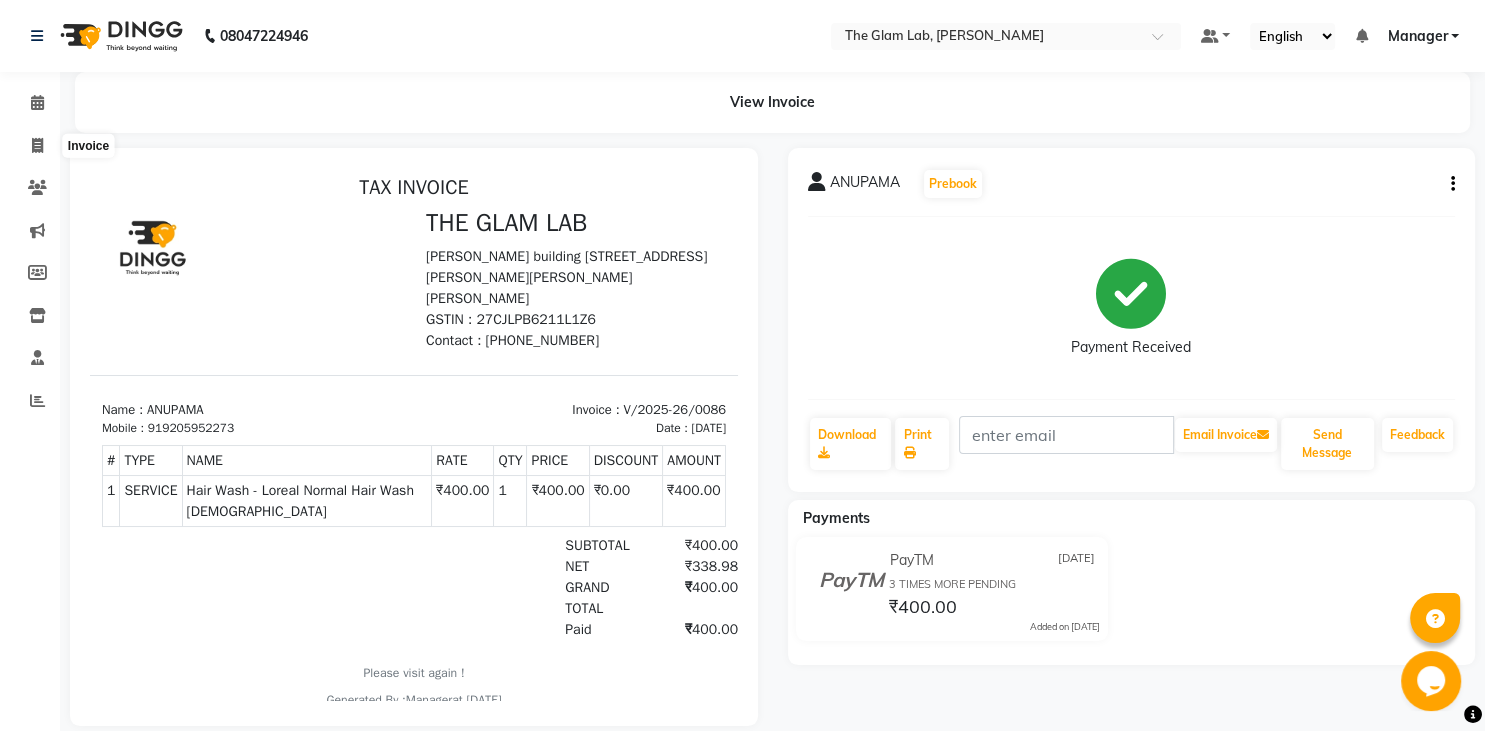select on "8277" 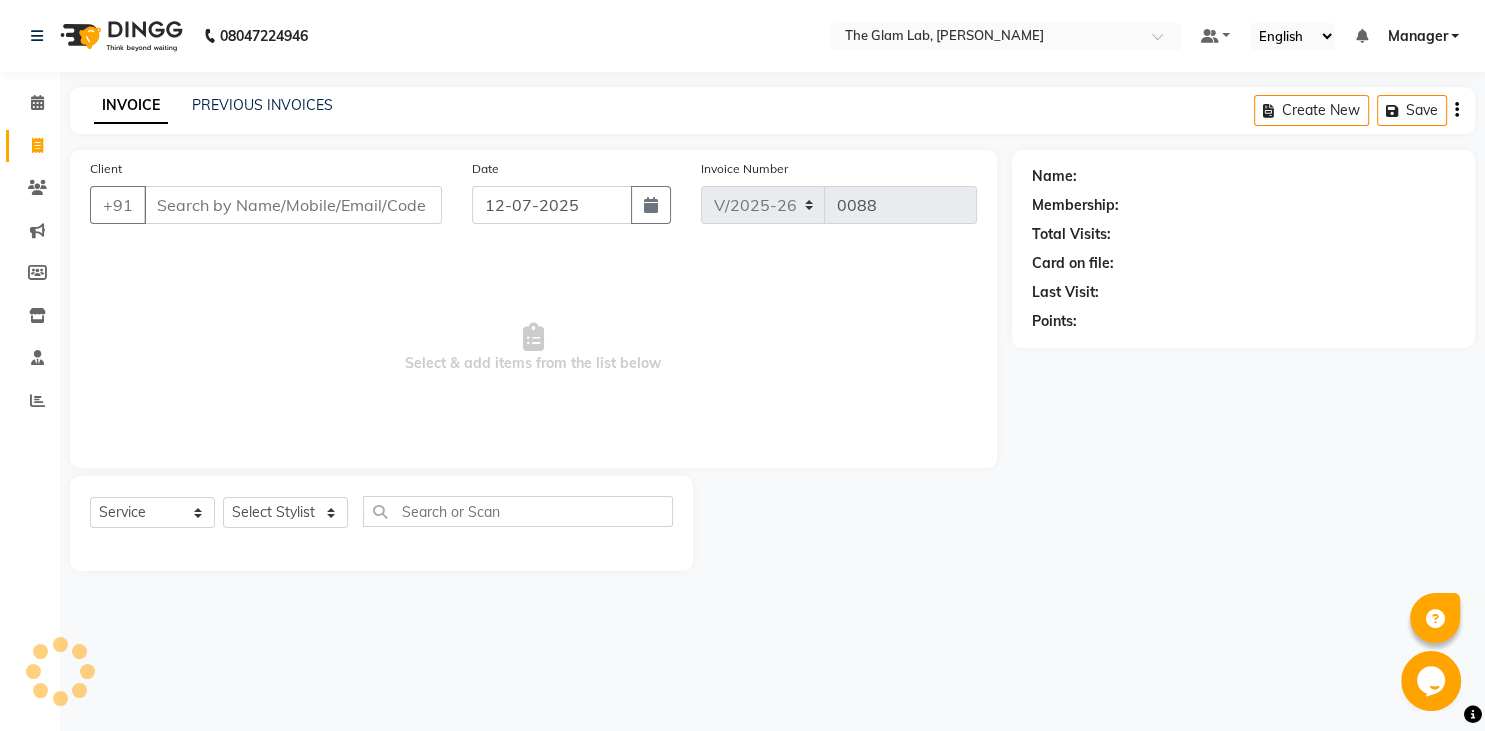 click on "Client" at bounding box center [293, 205] 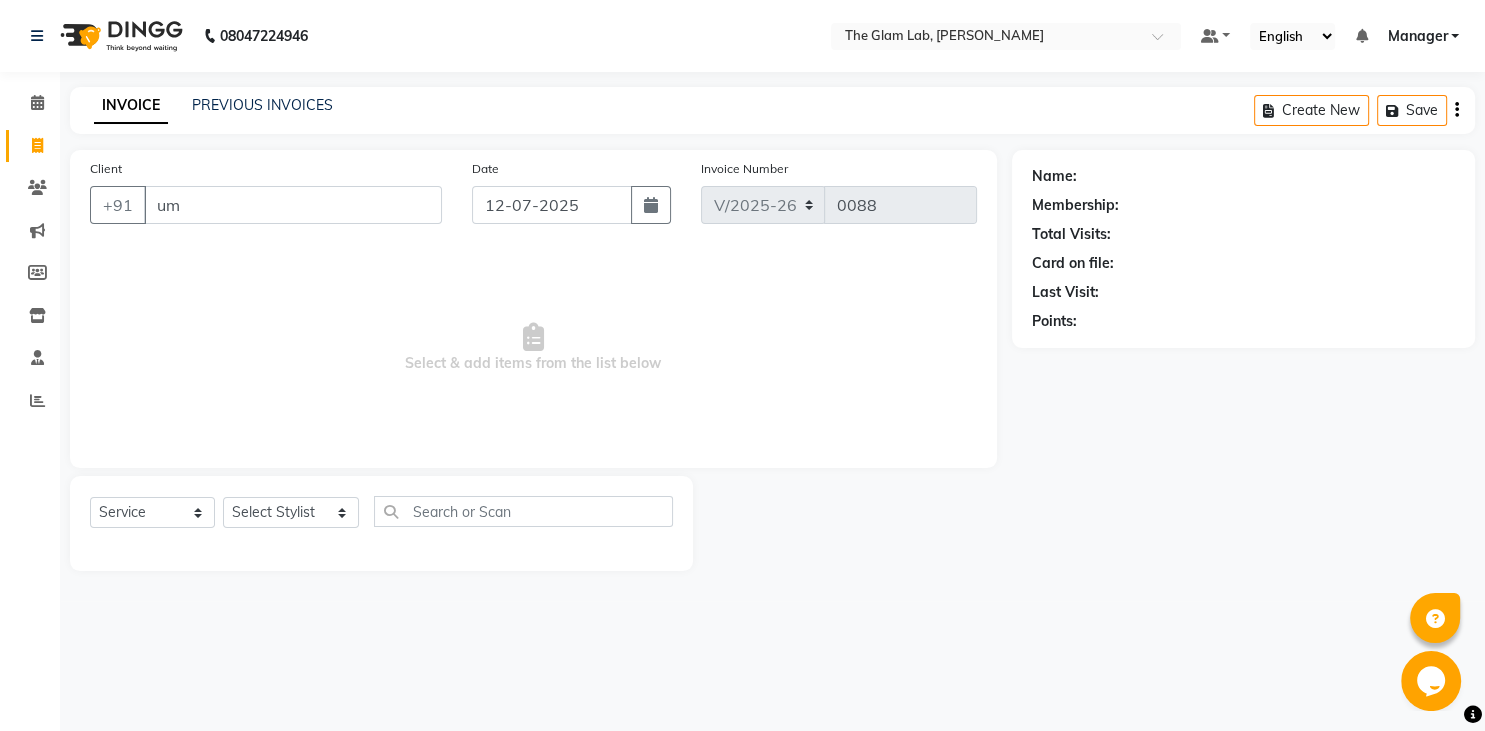 type on "u" 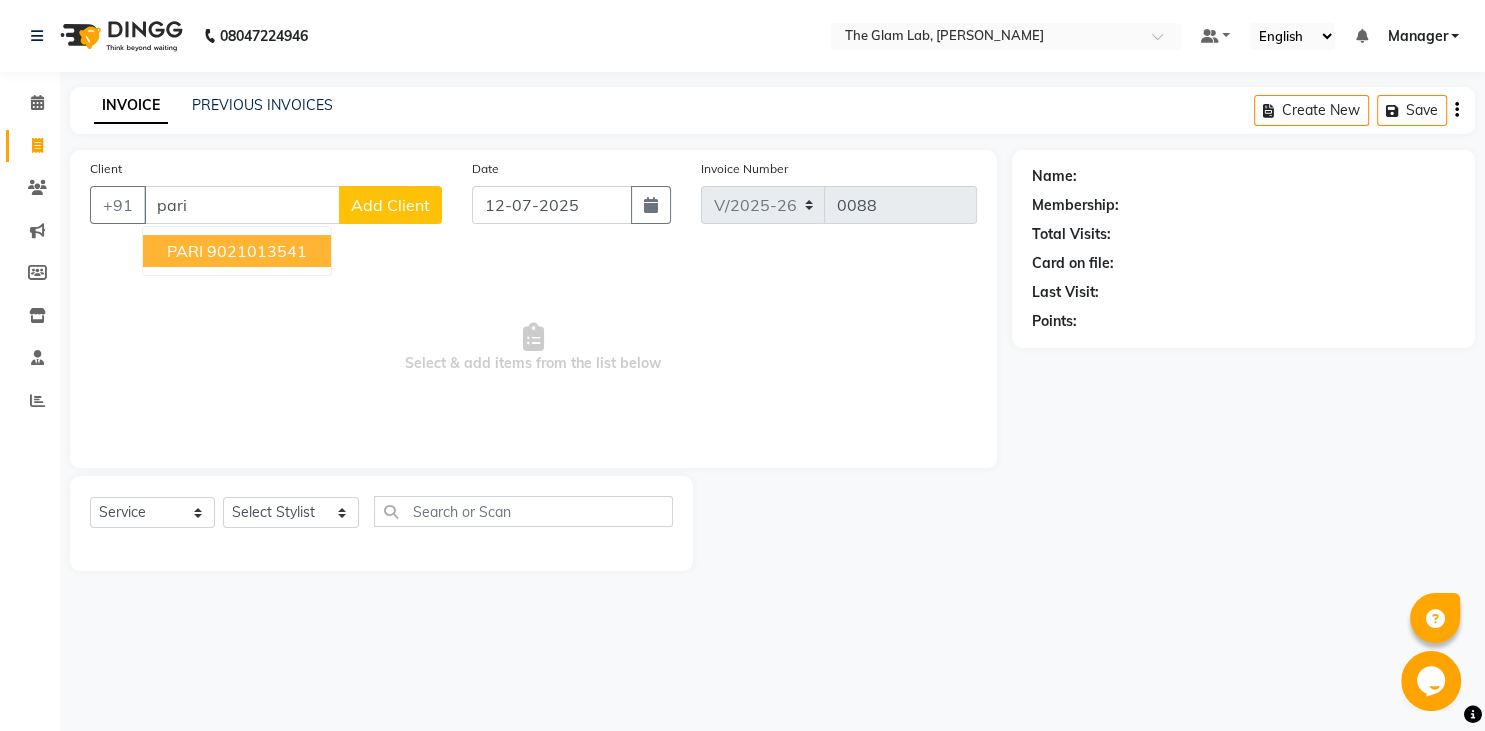 click on "9021013541" at bounding box center (257, 251) 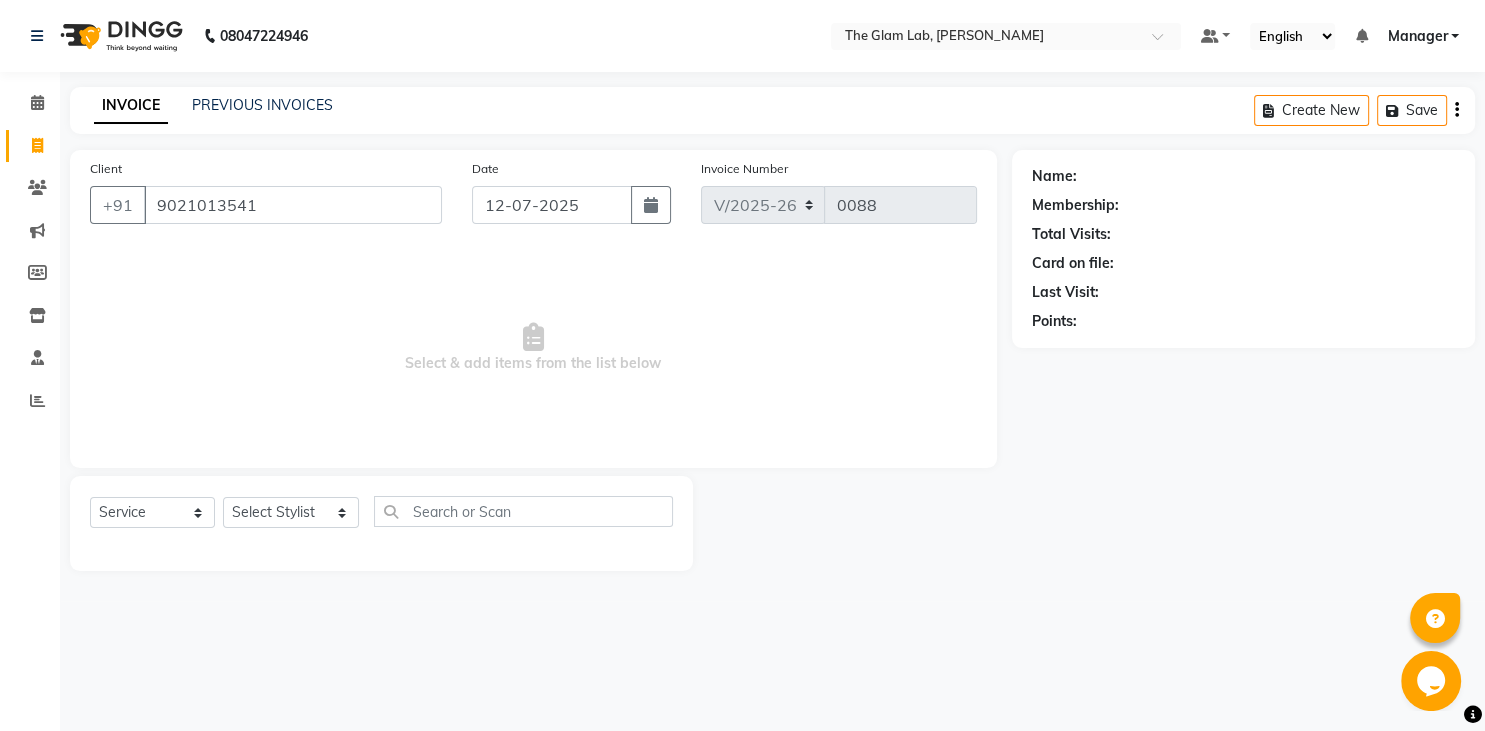 type on "9021013541" 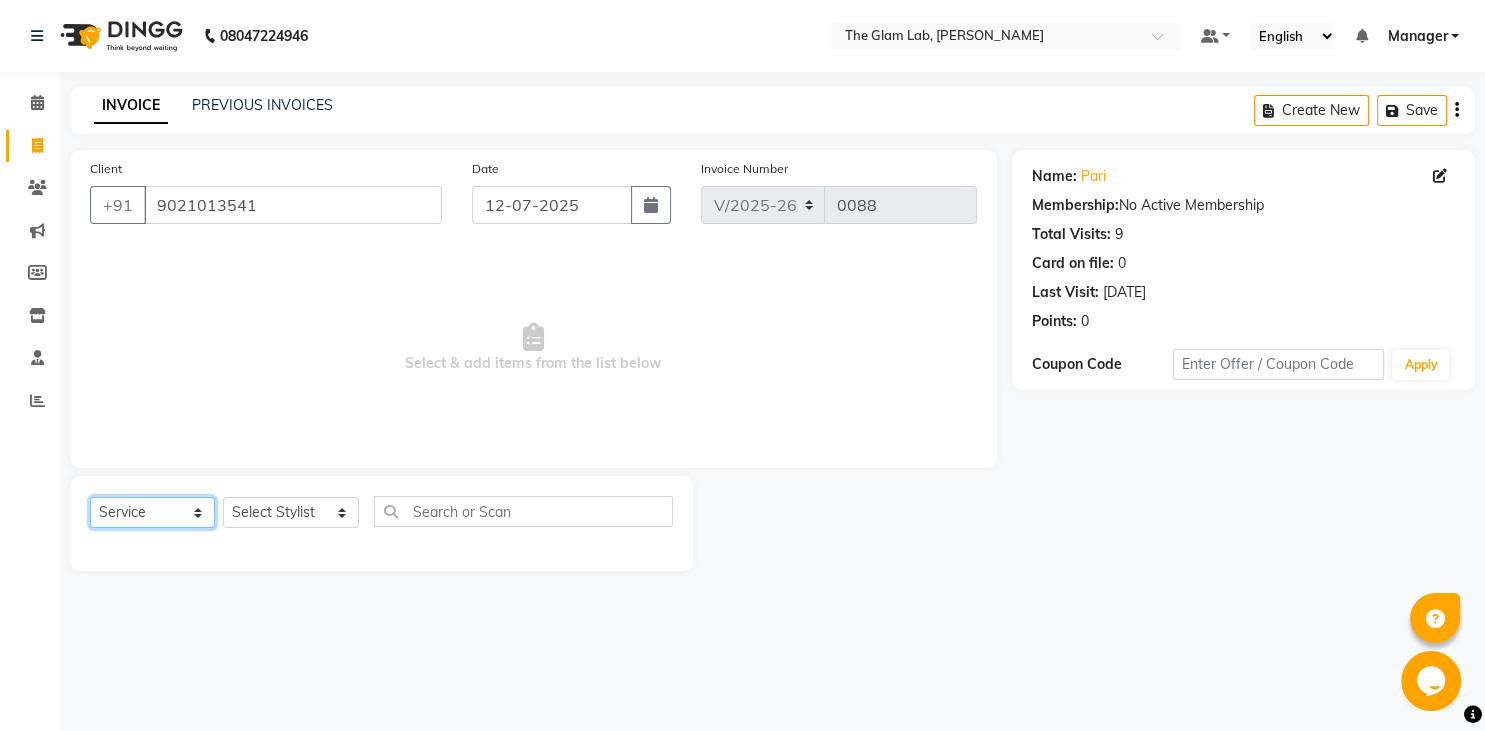 click on "Select  Service  Product  Membership  Package Voucher Prepaid Gift Card" 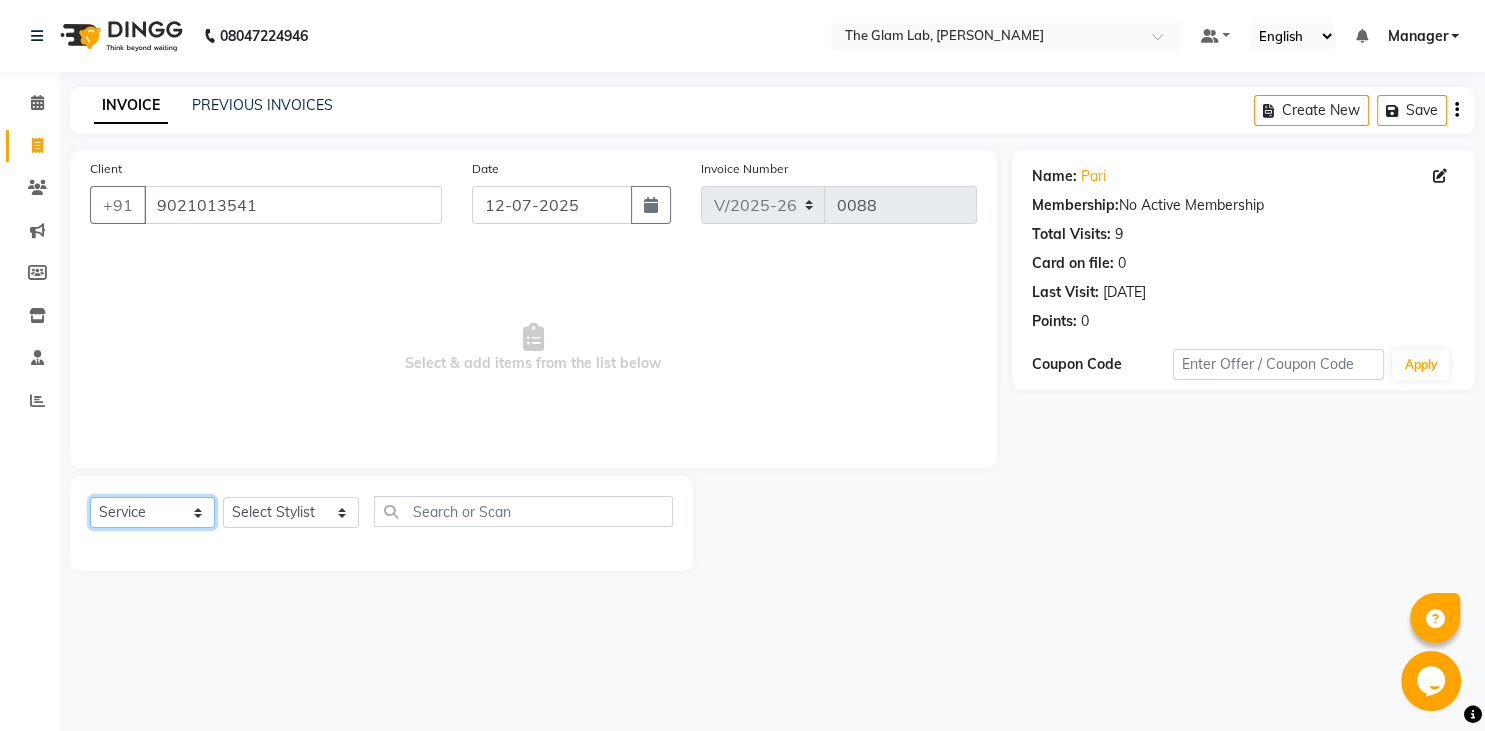 select on "product" 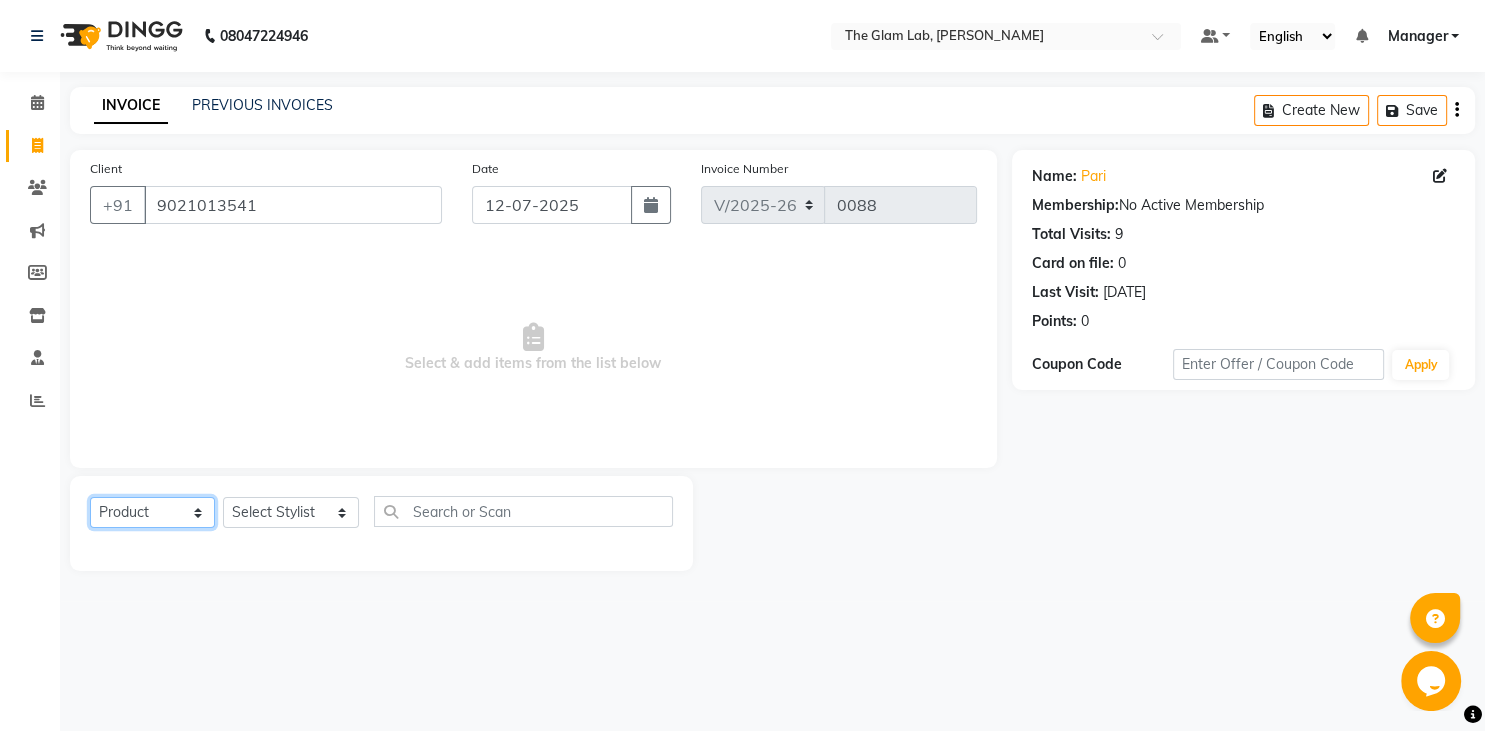 click on "Product" 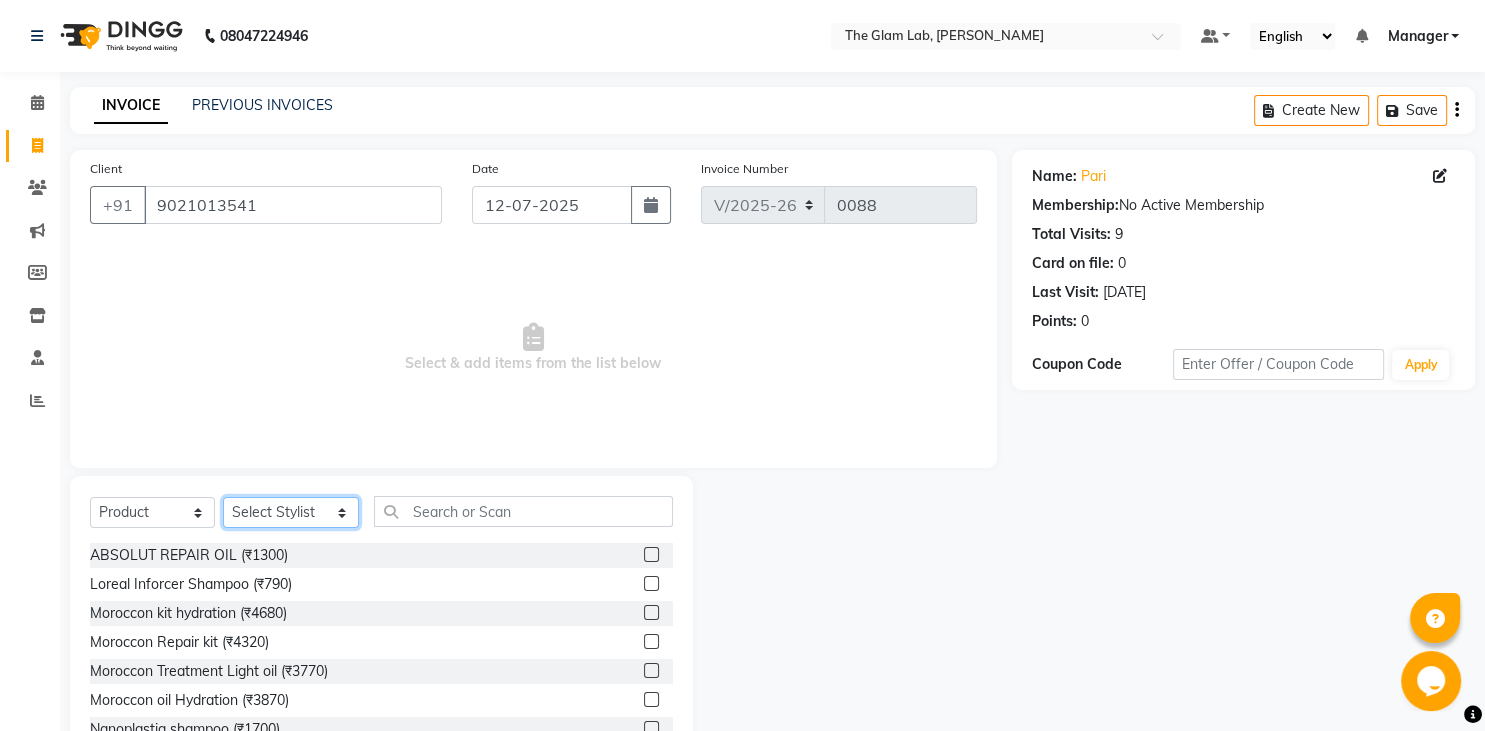 click on "Select Stylist [PERSON_NAME] [PERSON_NAME] [PERSON_NAME] BOSS [PERSON_NAME] Manager    [PERSON_NAME]  [PERSON_NAME] [PERSON_NAME] [PERSON_NAME] [PERSON_NAME]  [PERSON_NAME] [PERSON_NAME] SANKAT" 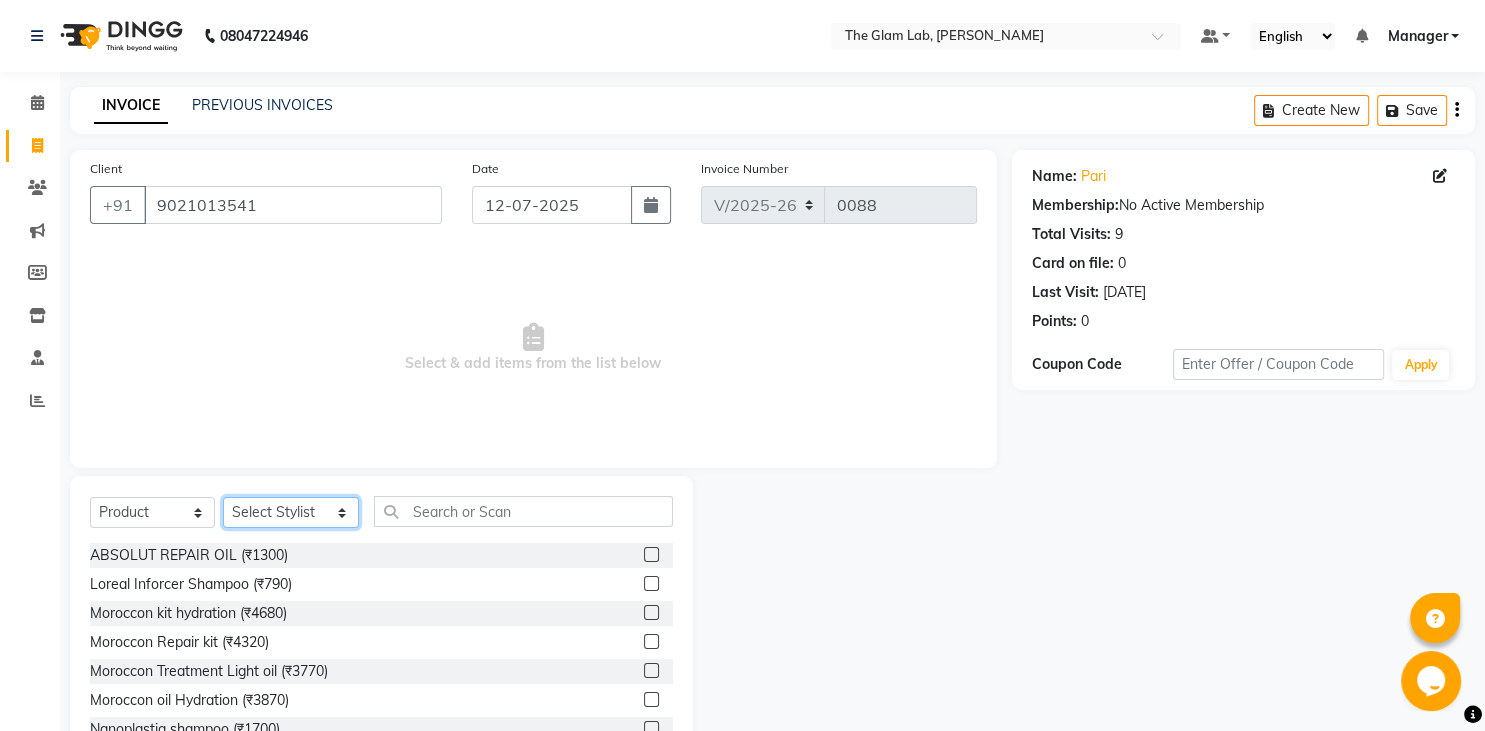 select on "79367" 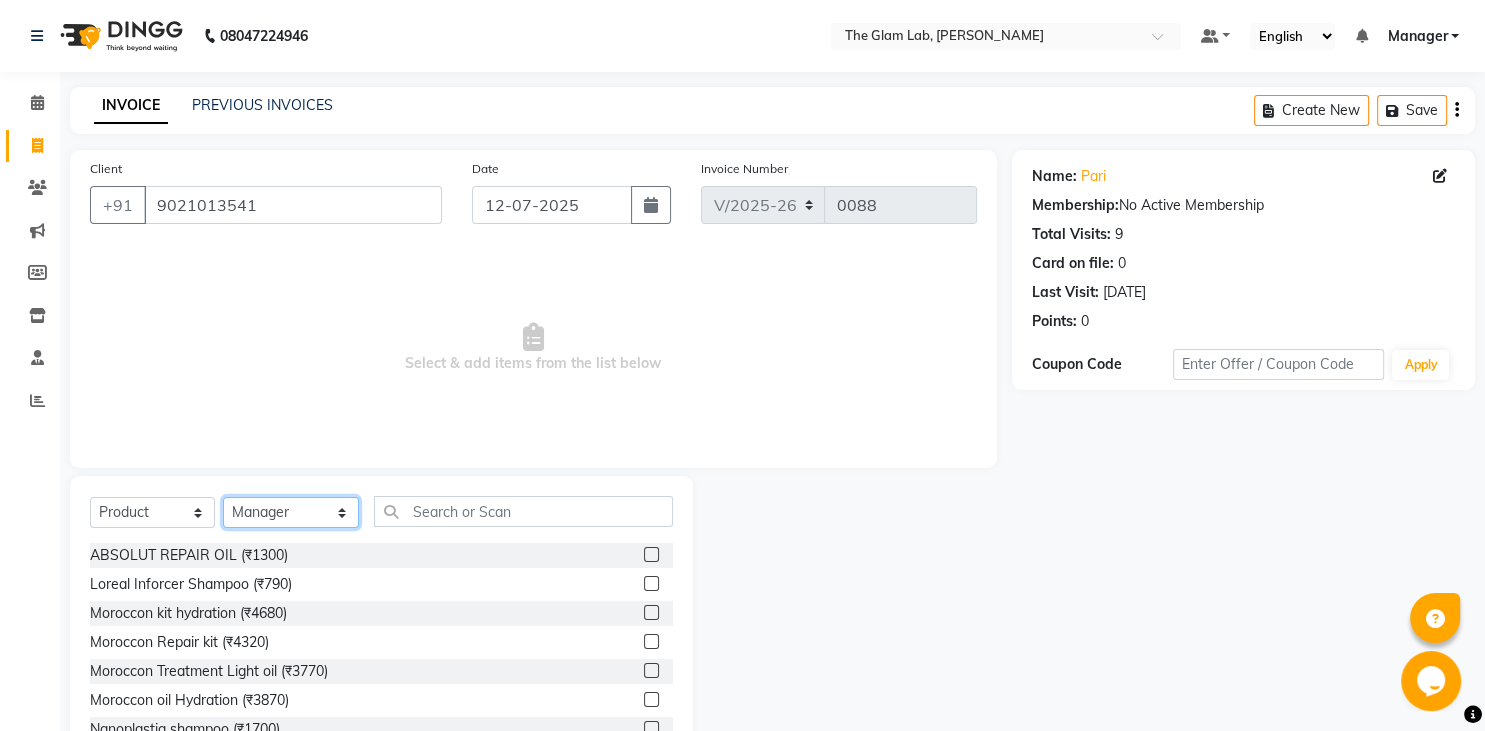 click on "Manager" 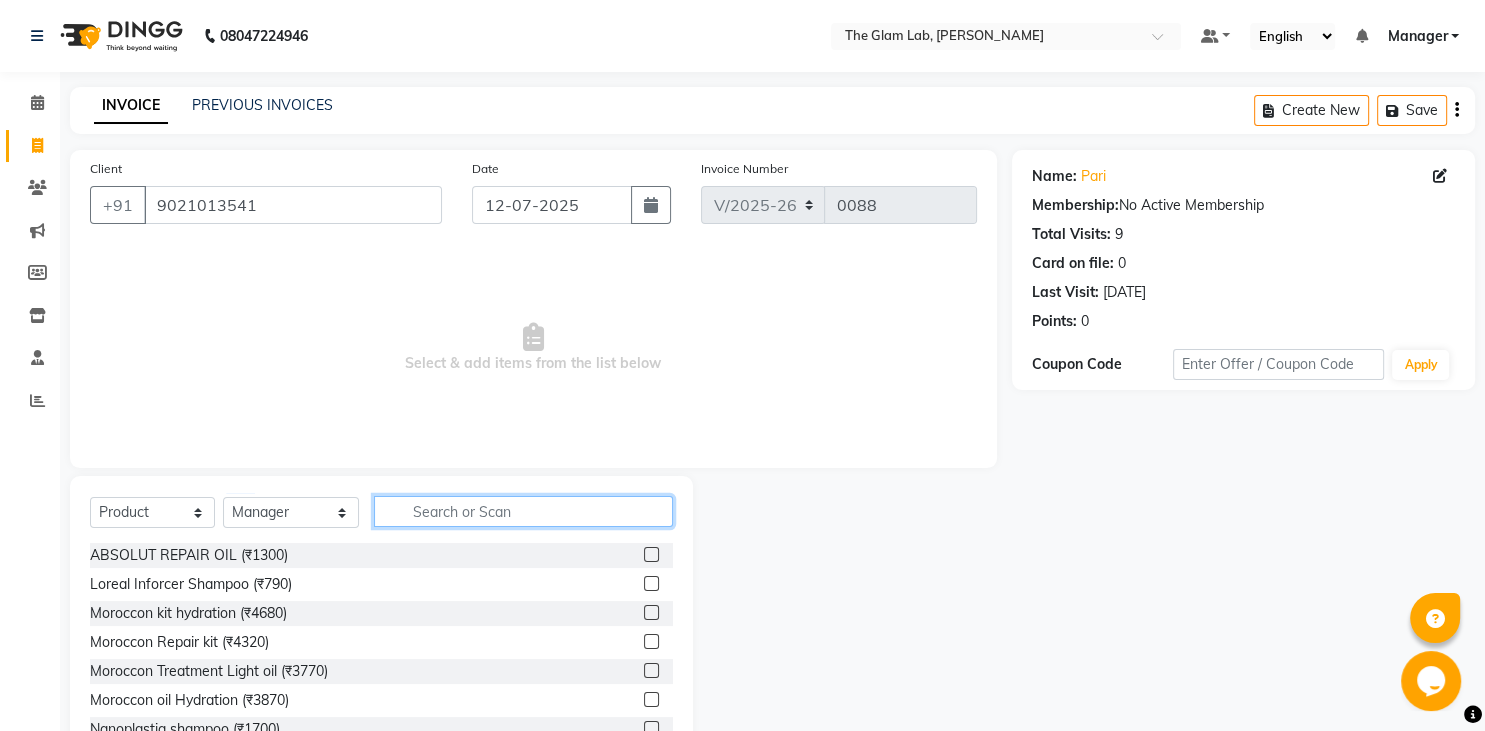 click 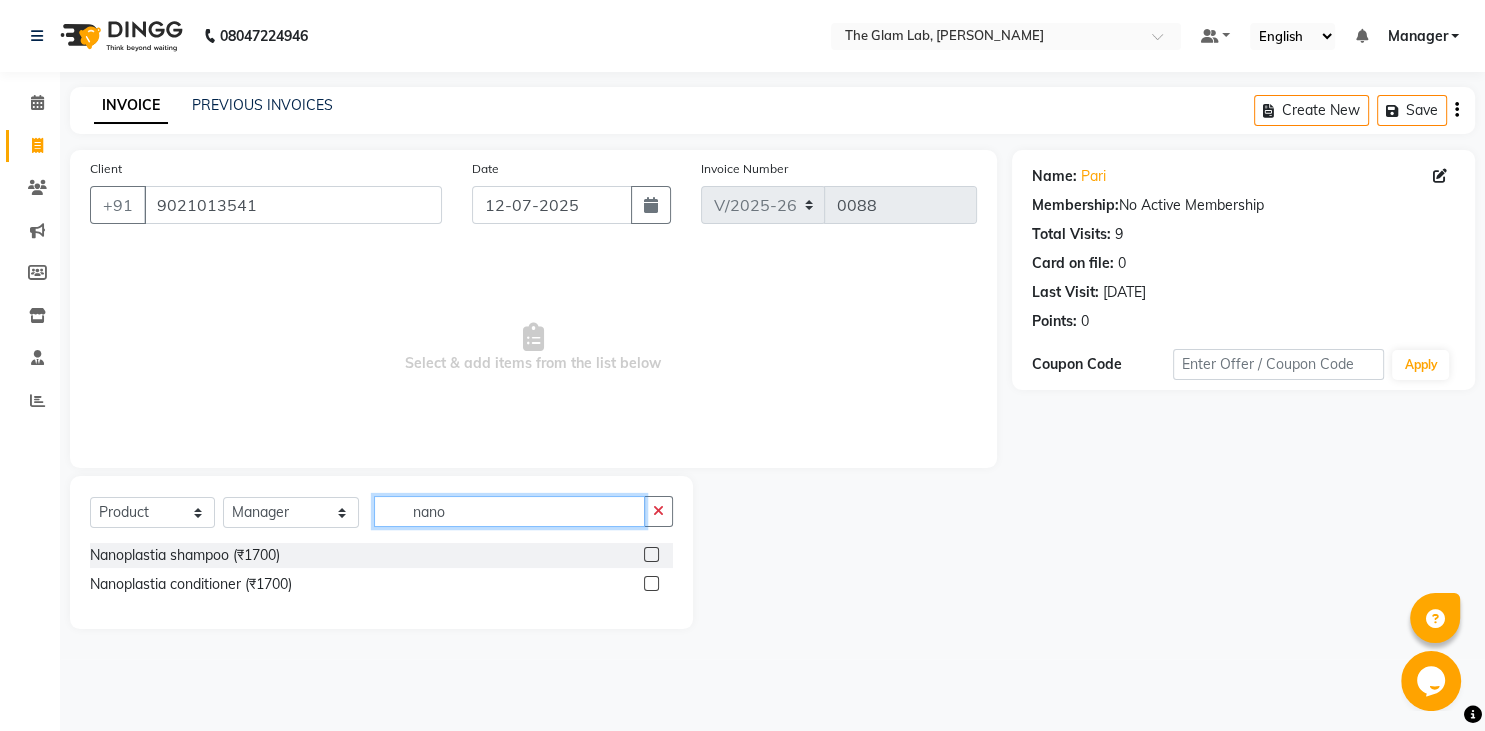 type on "nano" 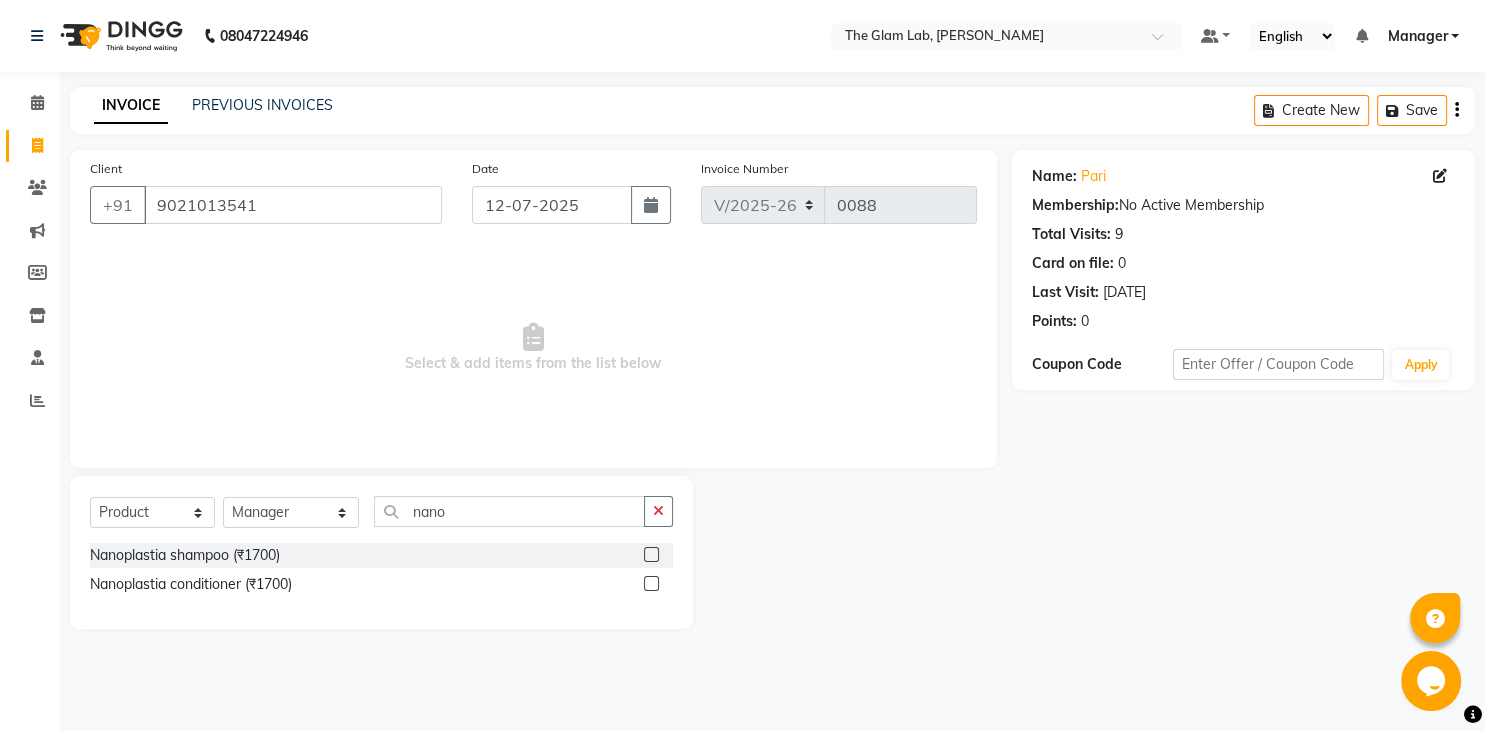 click 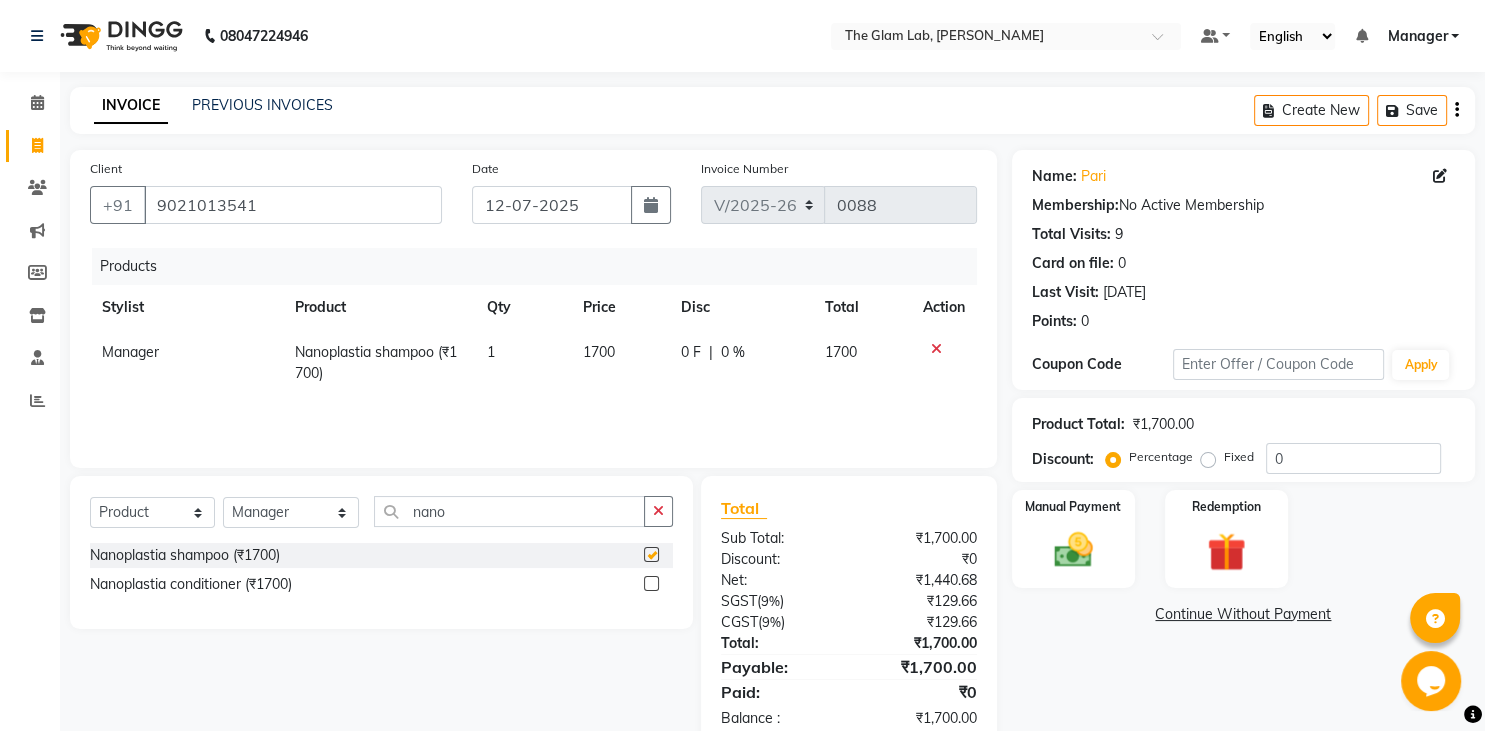 checkbox on "false" 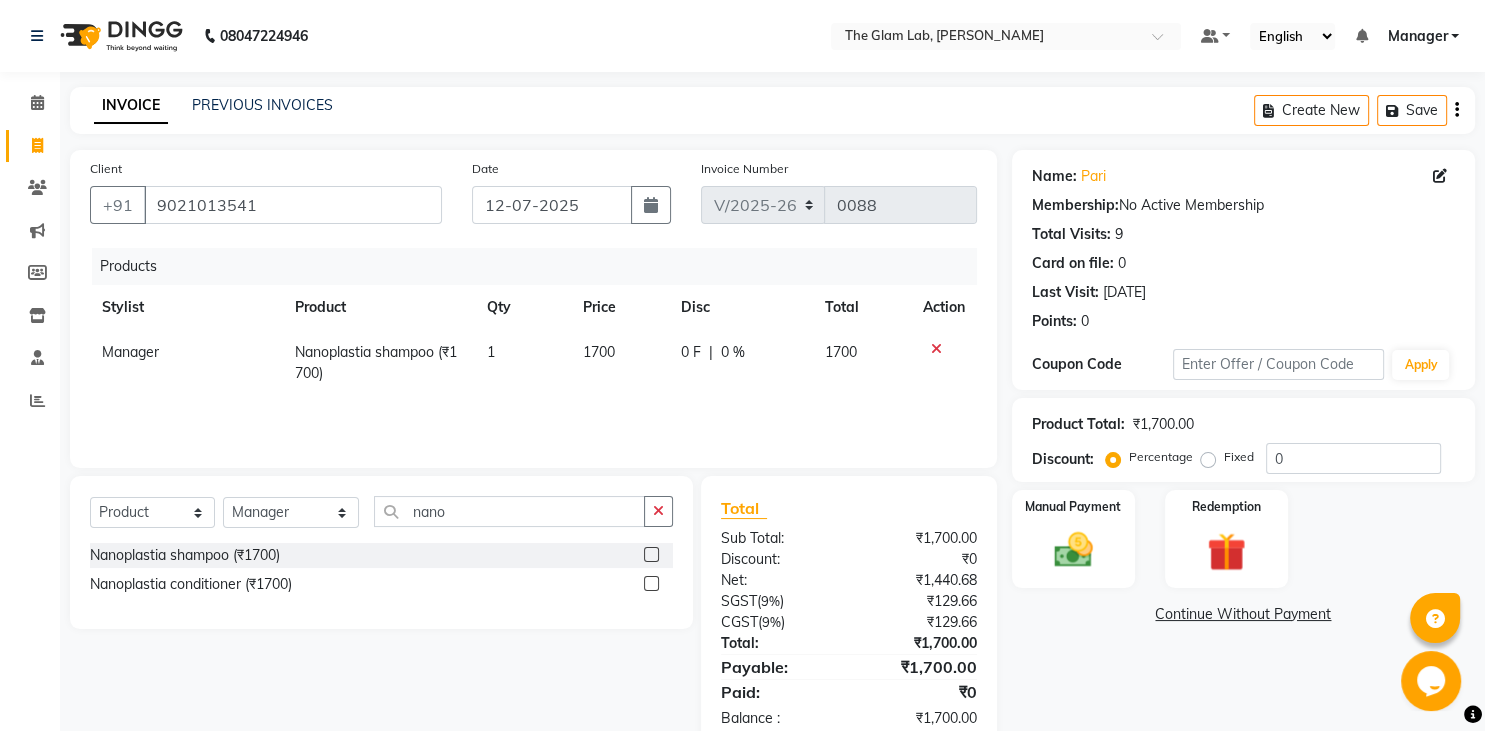 click on "1700" 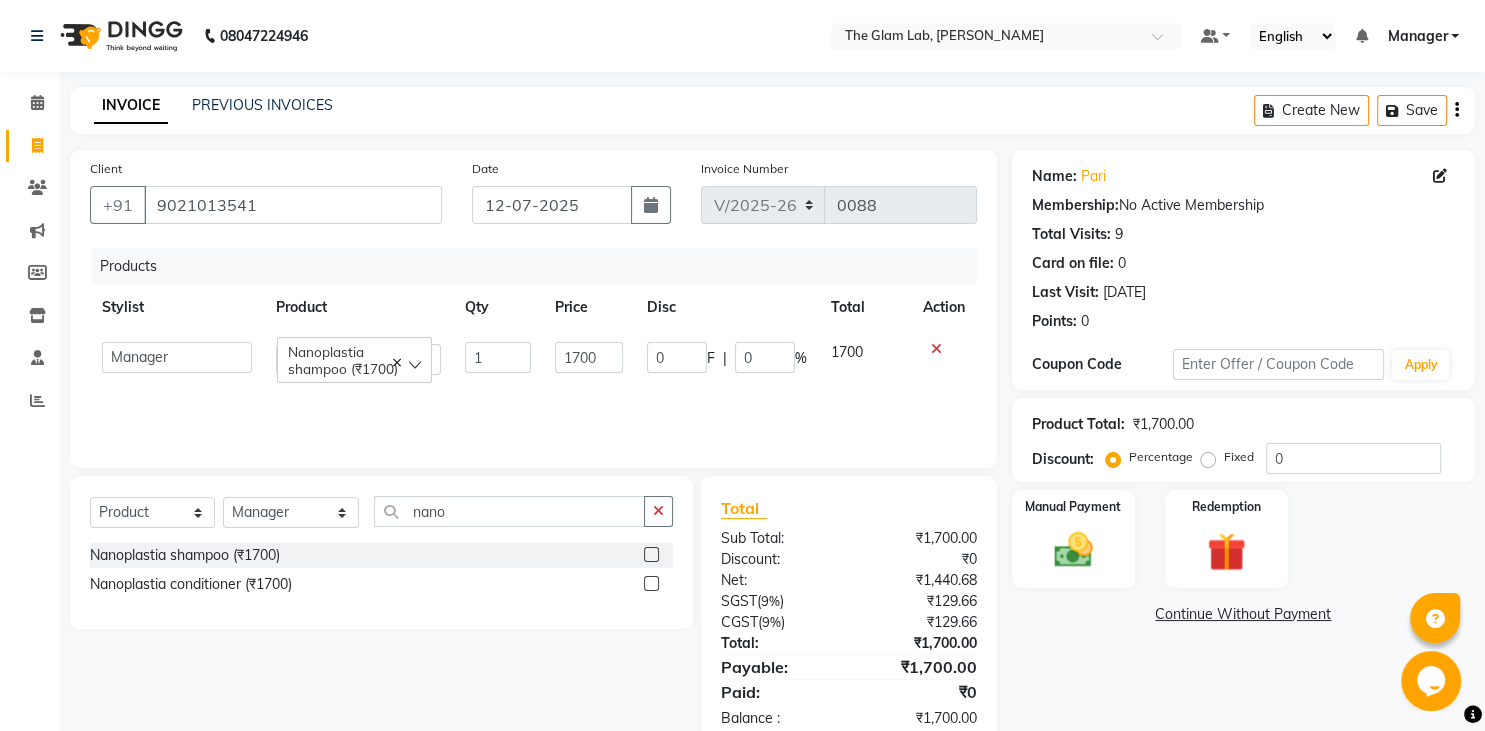 click on "1700" 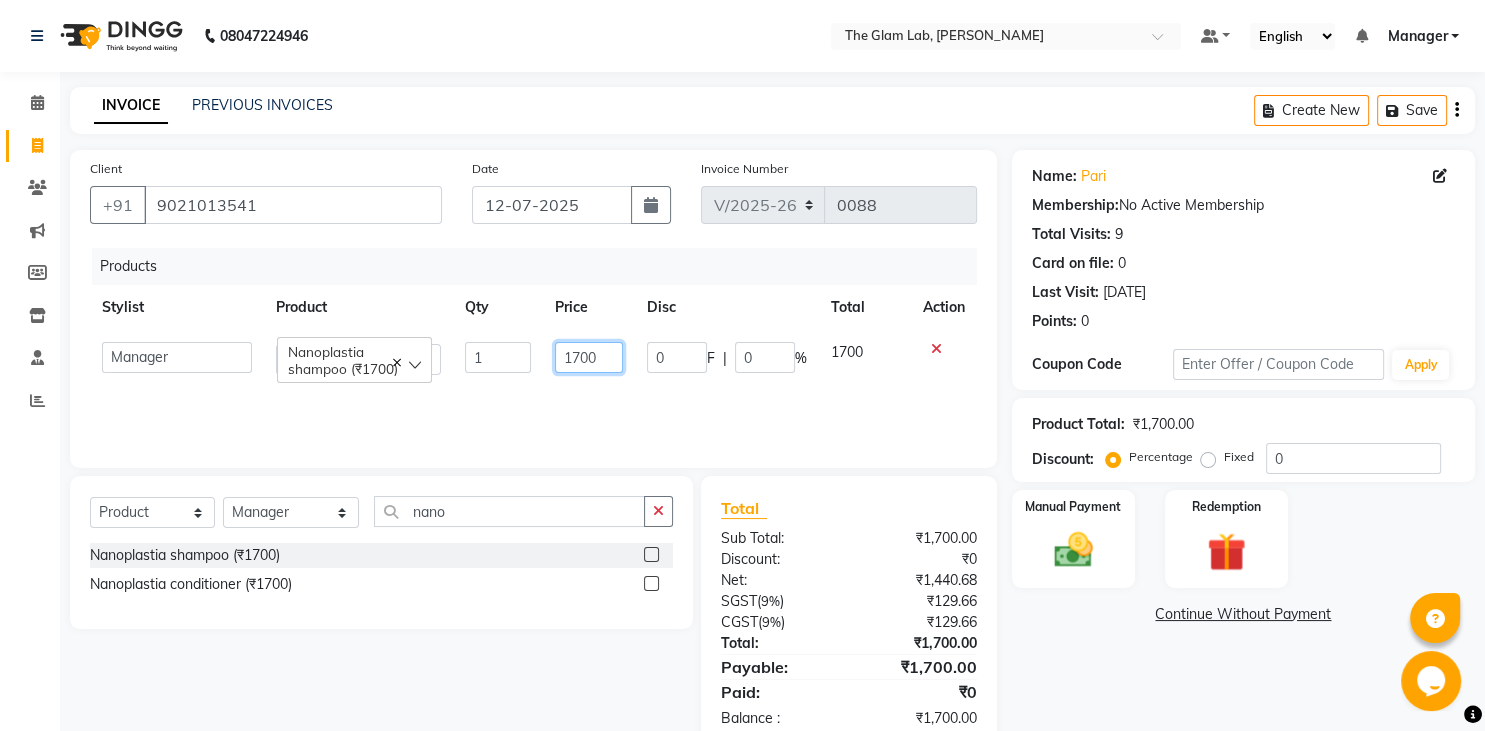 click on "1700" 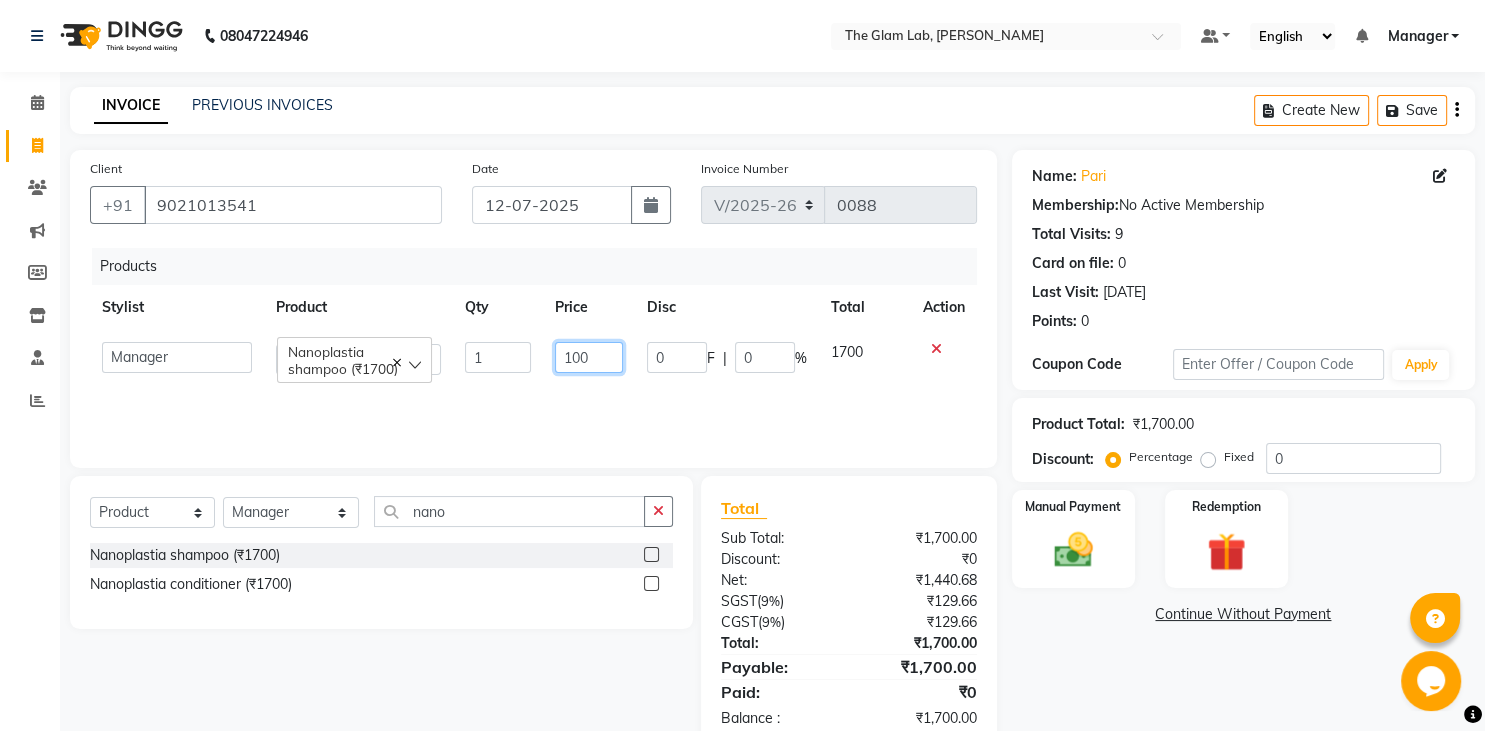 type on "1500" 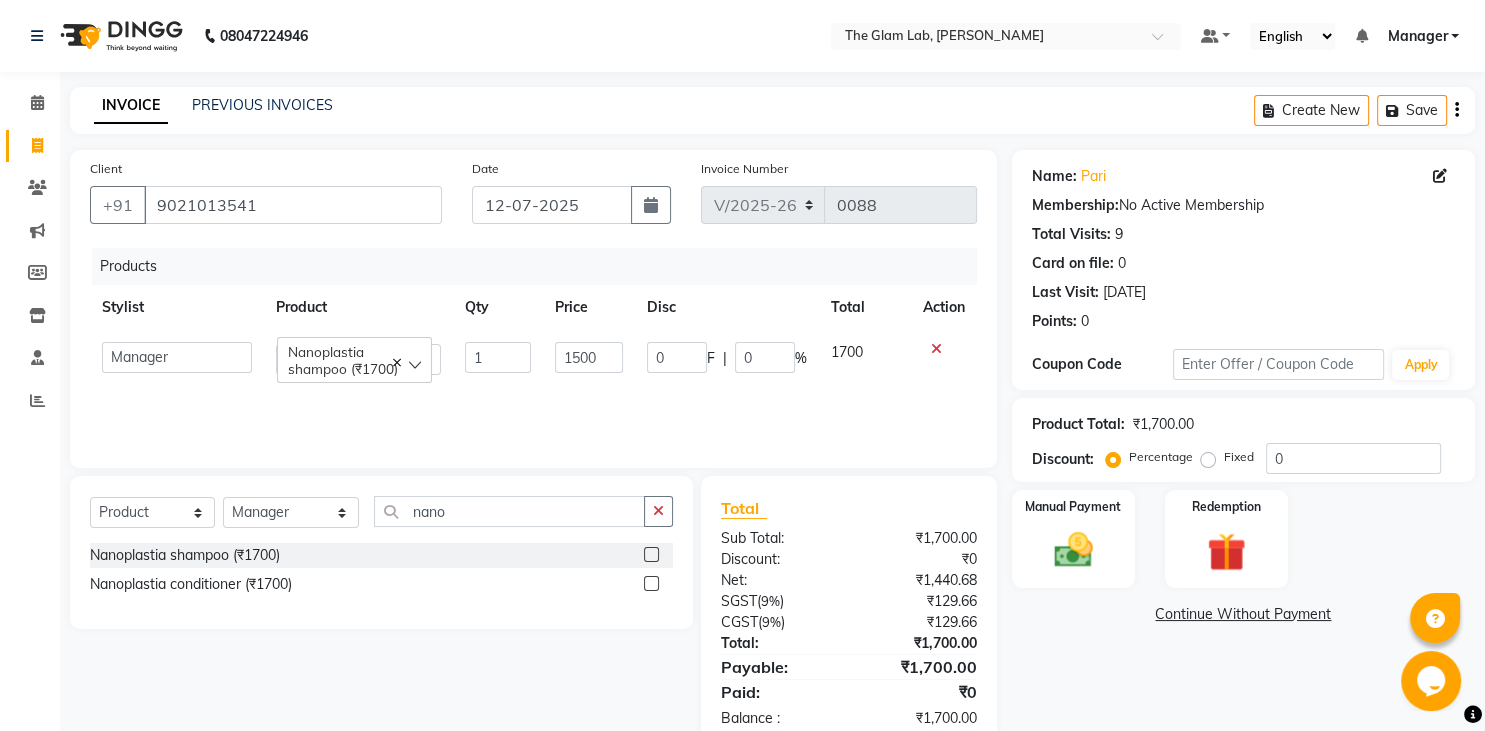 click on "Products Stylist Product Qty Price Disc Total Action  [PERSON_NAME]   [PERSON_NAME]   [PERSON_NAME]   BOSS   [DEMOGRAPHIC_DATA][PERSON_NAME]   Manager      [PERSON_NAME]    [PERSON_NAME]   [PERSON_NAME] [PERSON_NAME] [PERSON_NAME]    [PERSON_NAME]   [PERSON_NAME] SANKAT   Nanoplastia shampoo (₹1700)  1 1500 0 F | 0 % 1700" 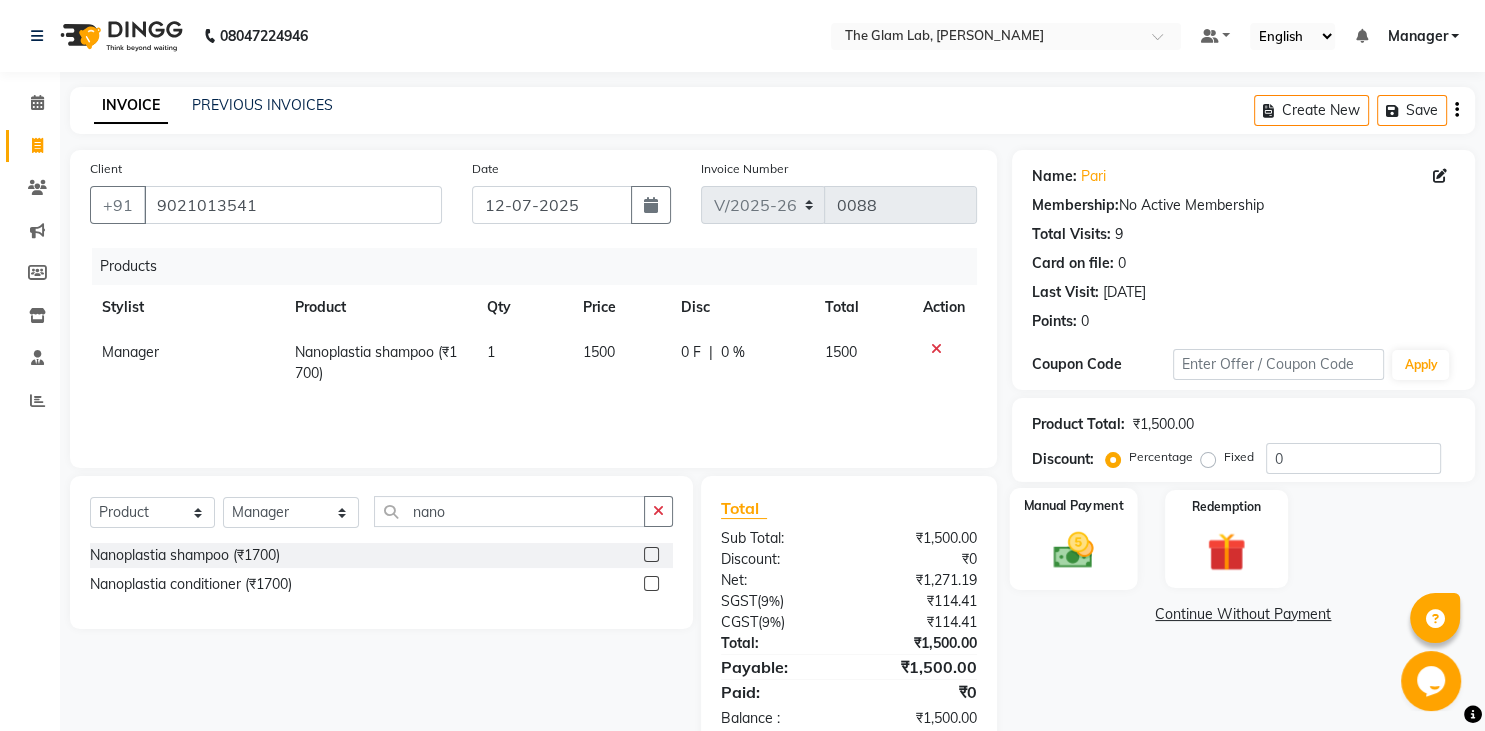 click 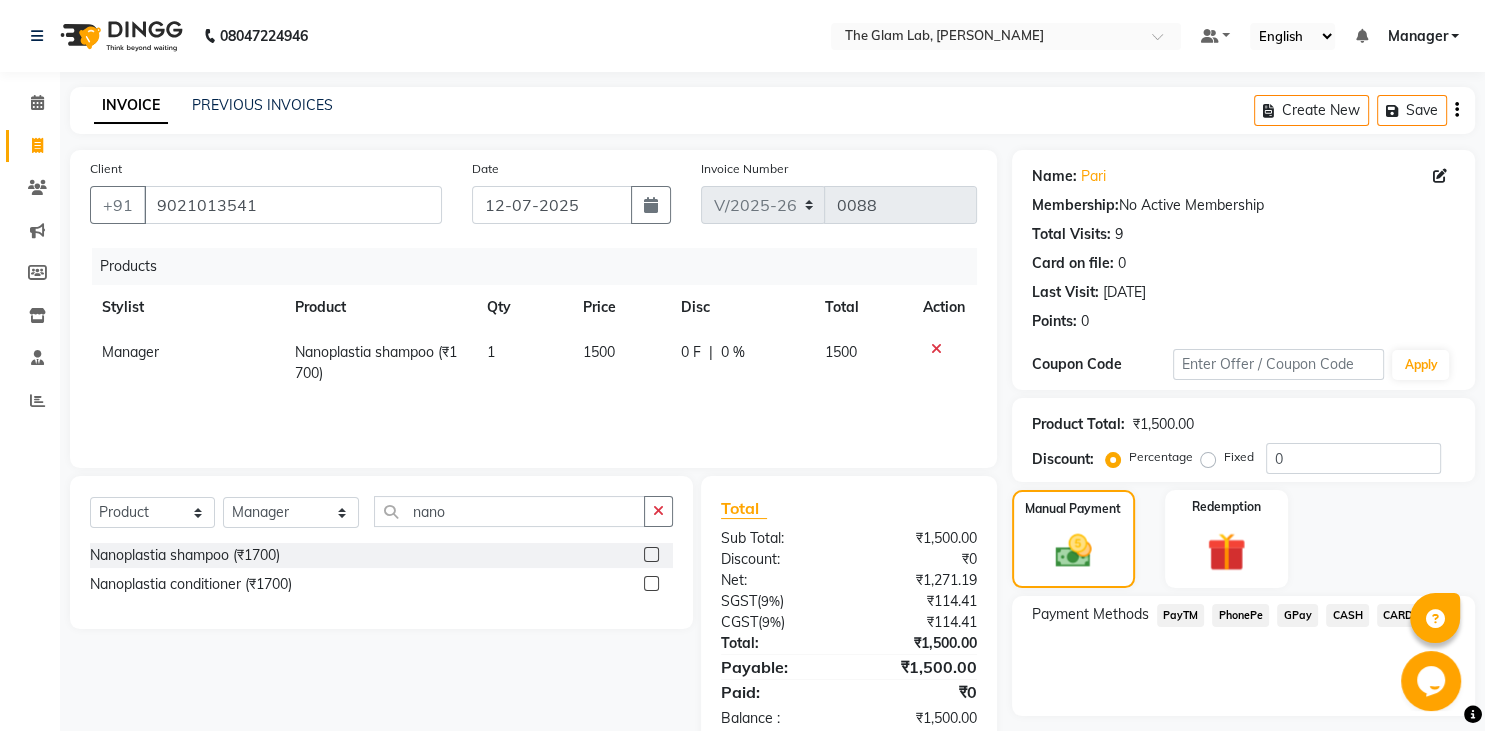click on "CASH" 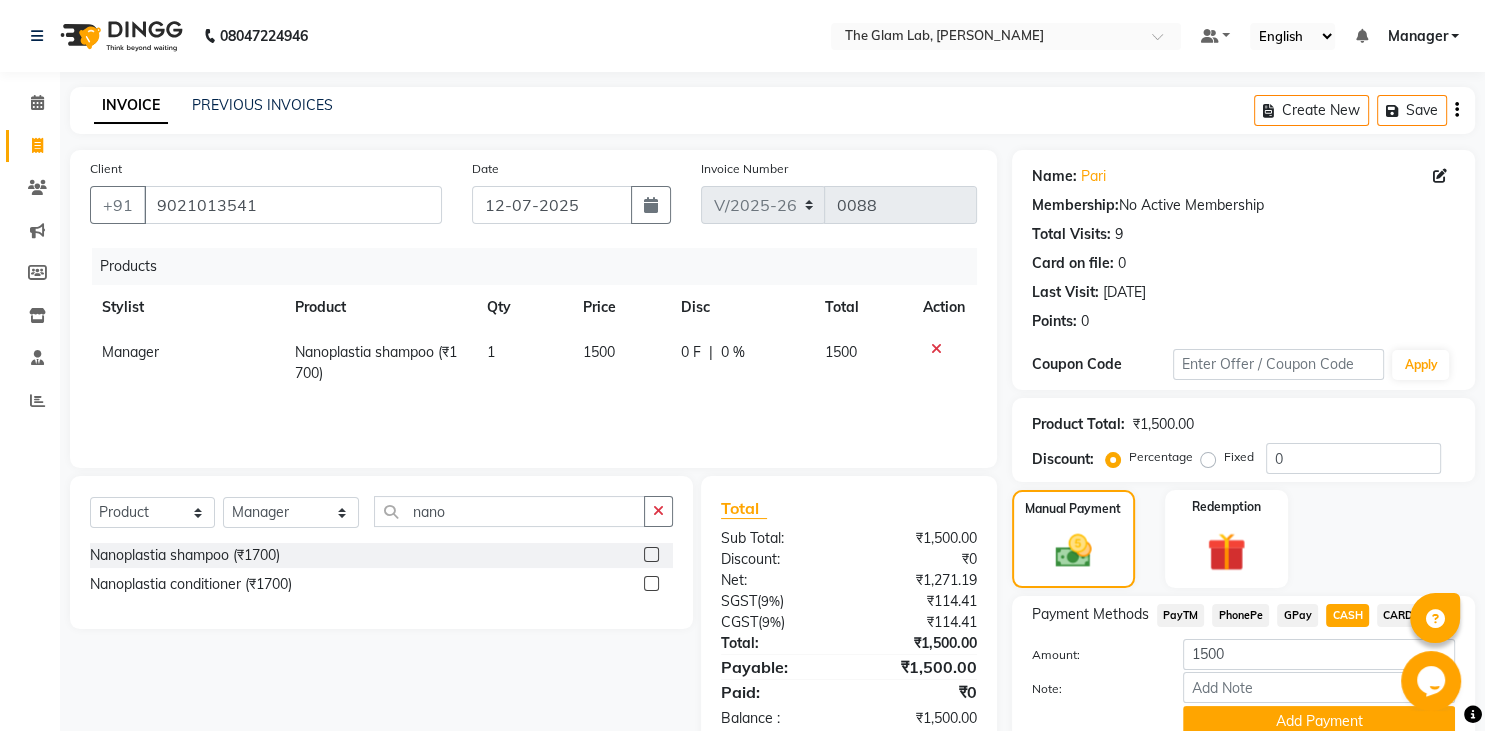 scroll, scrollTop: 108, scrollLeft: 0, axis: vertical 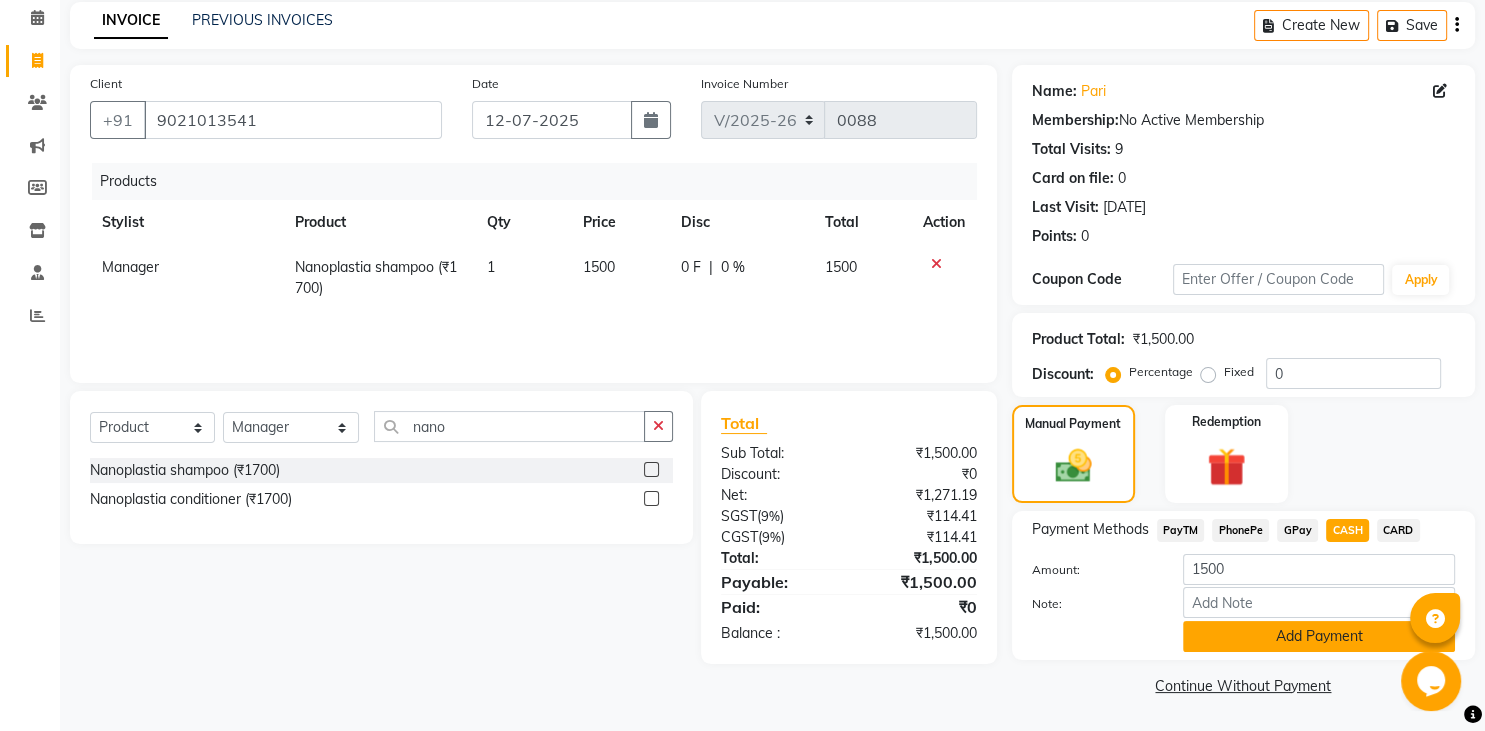 click on "Add Payment" 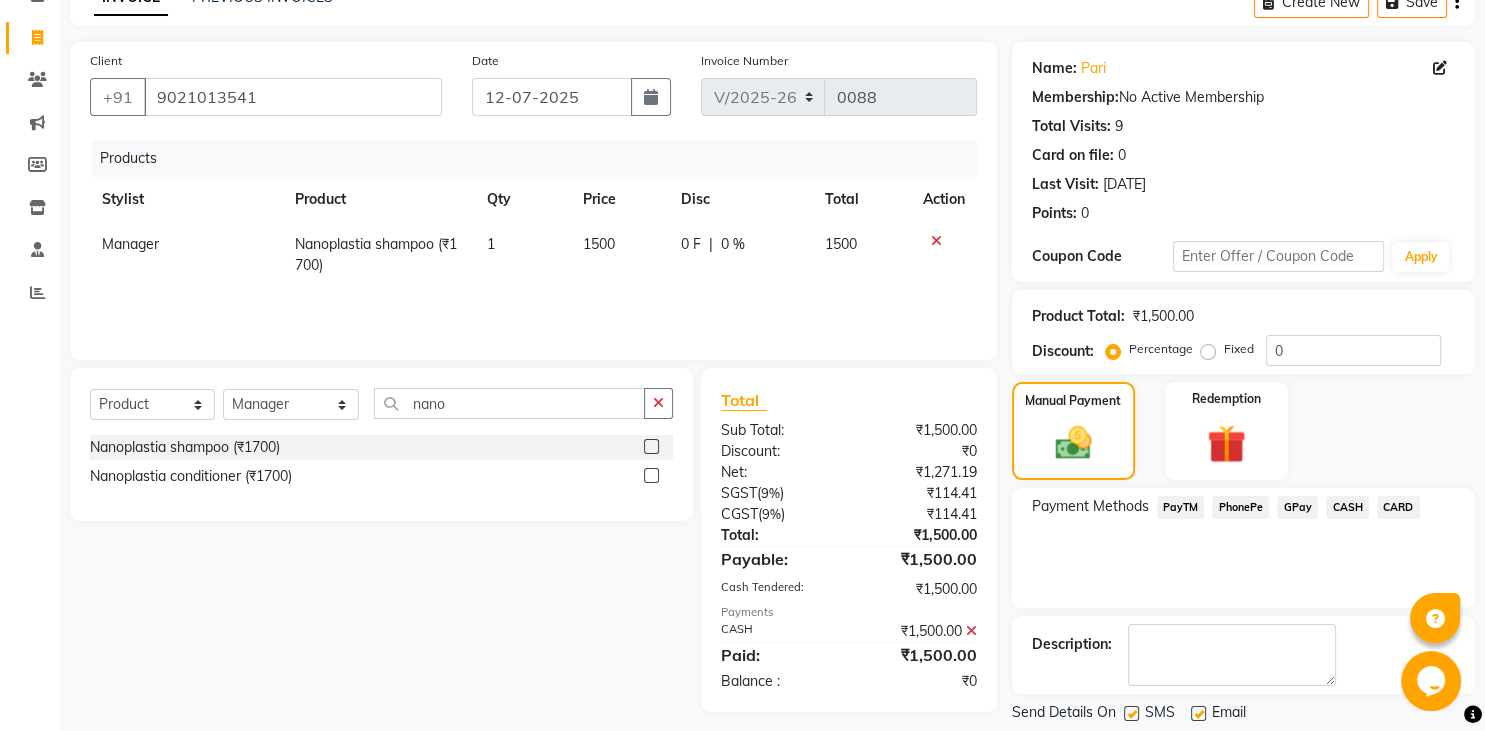 scroll, scrollTop: 190, scrollLeft: 0, axis: vertical 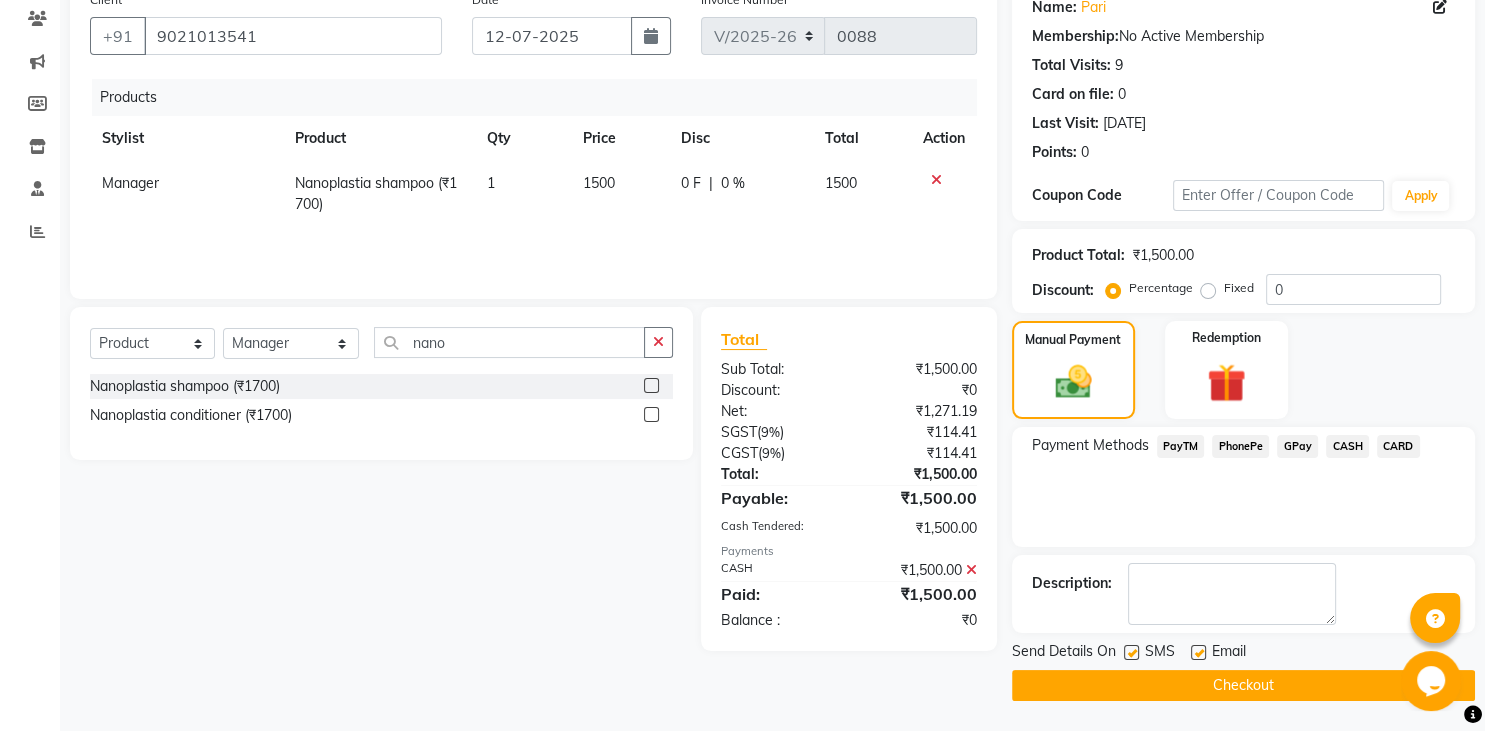click 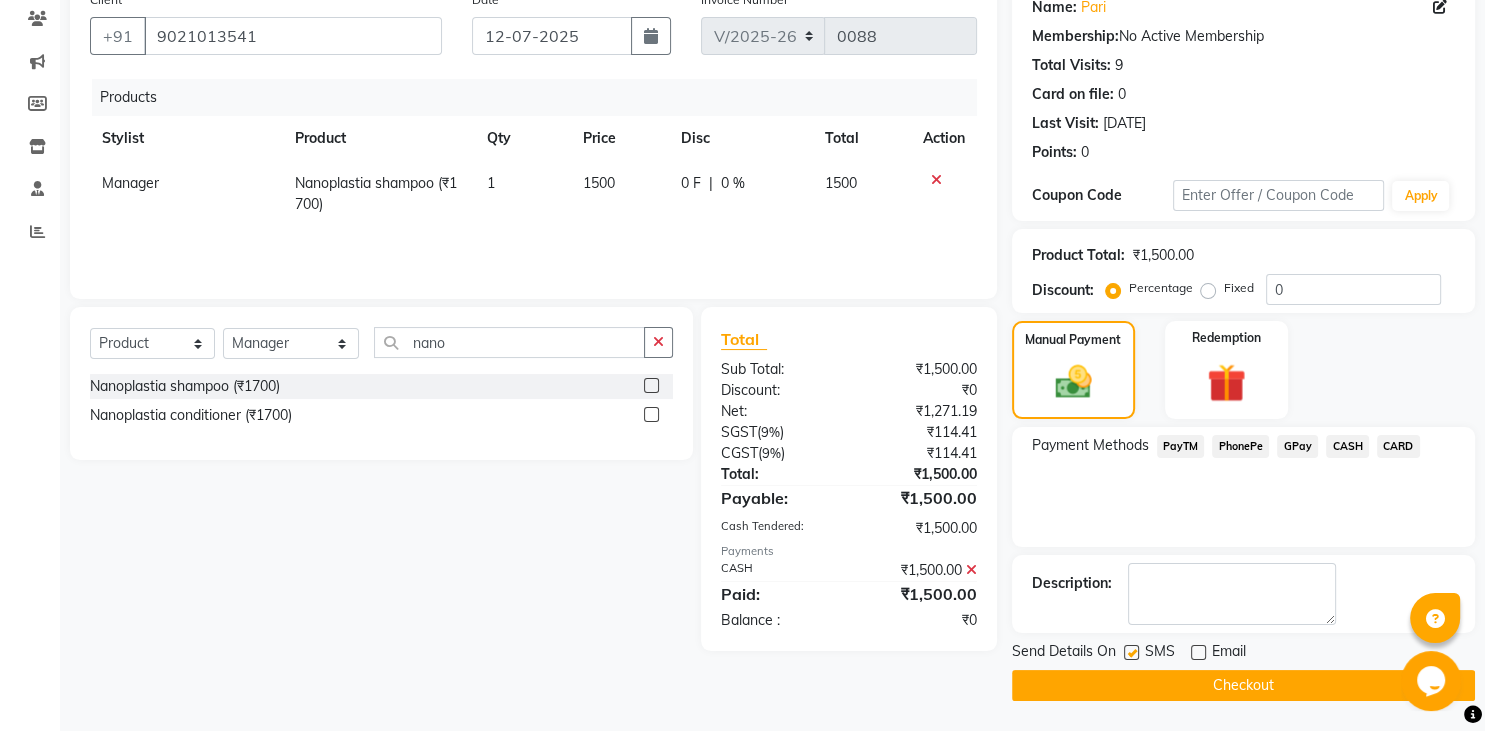 click 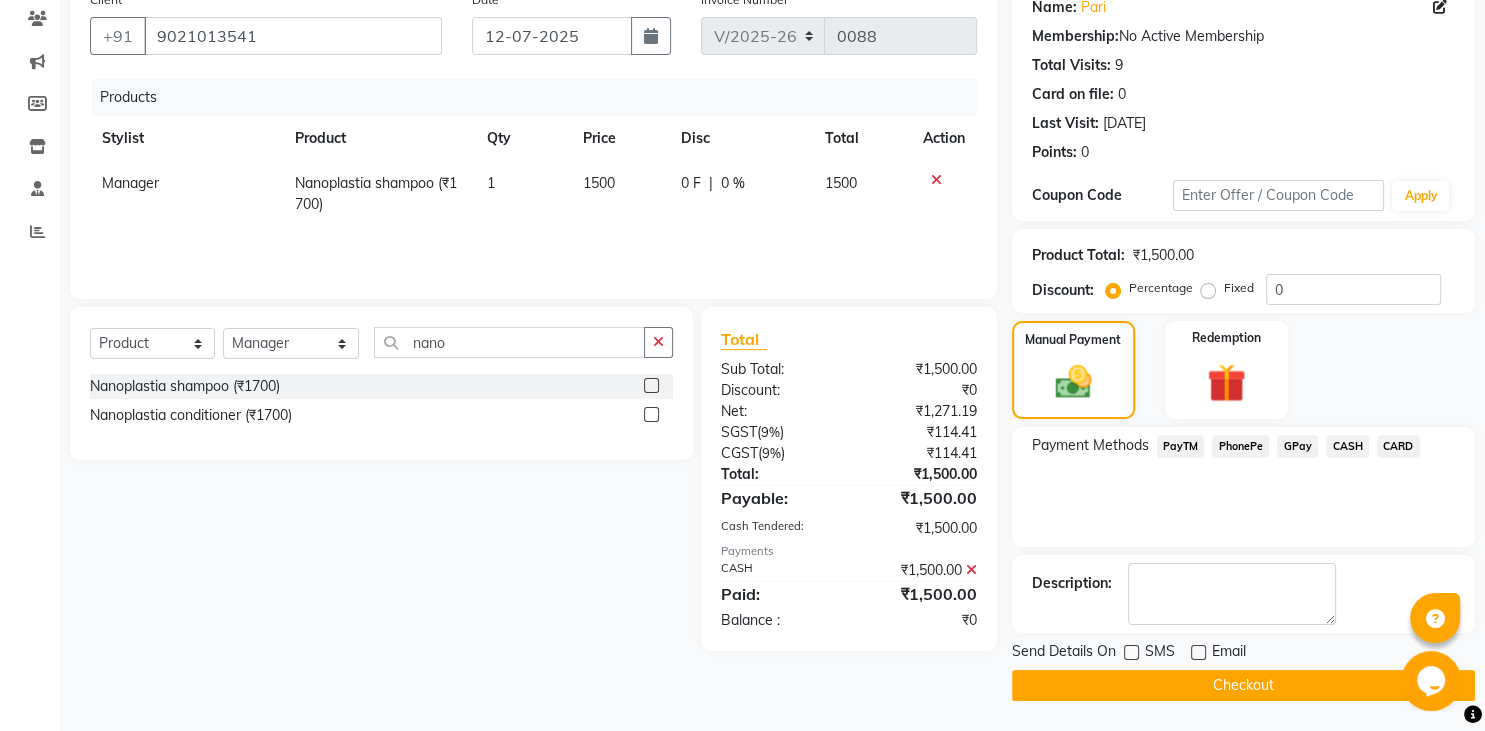 click on "Checkout" 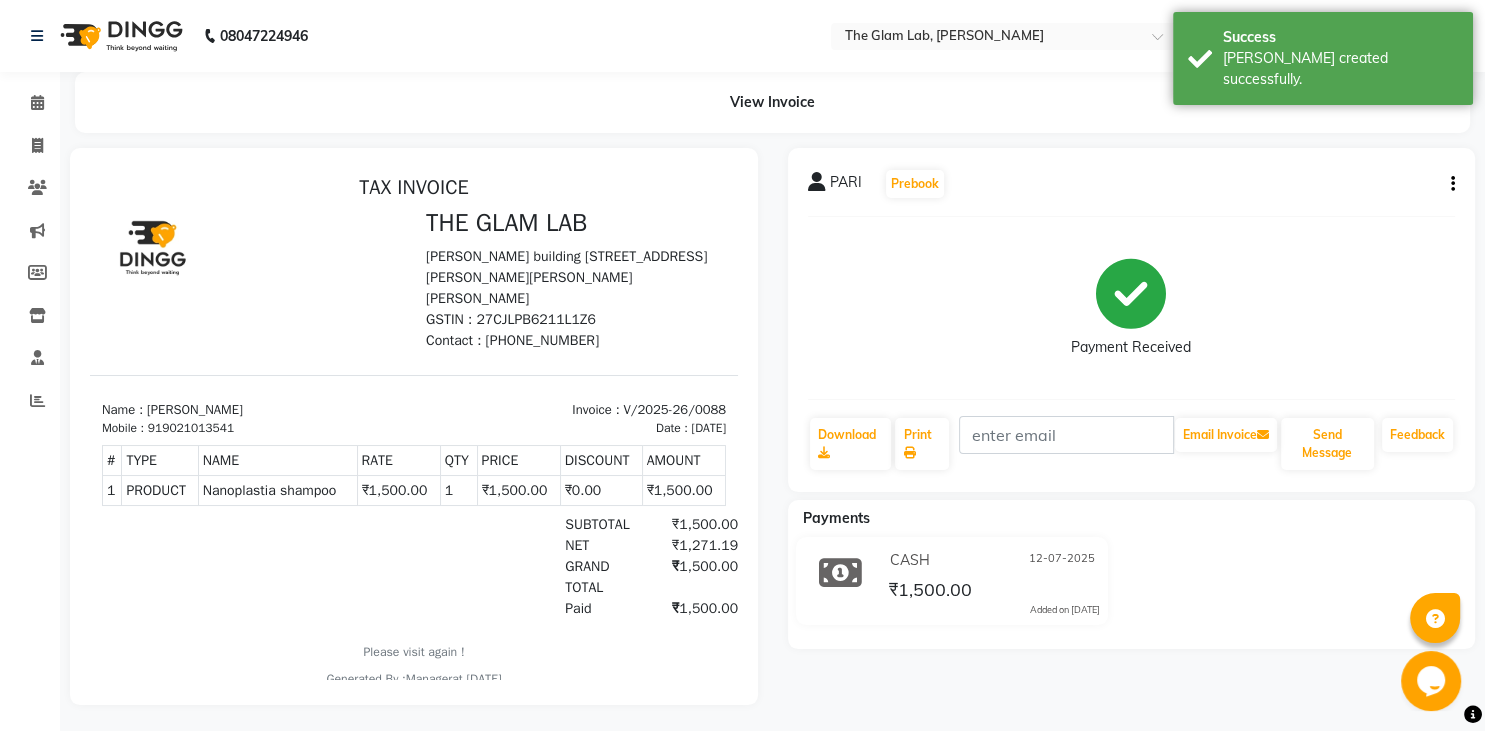 scroll, scrollTop: 0, scrollLeft: 0, axis: both 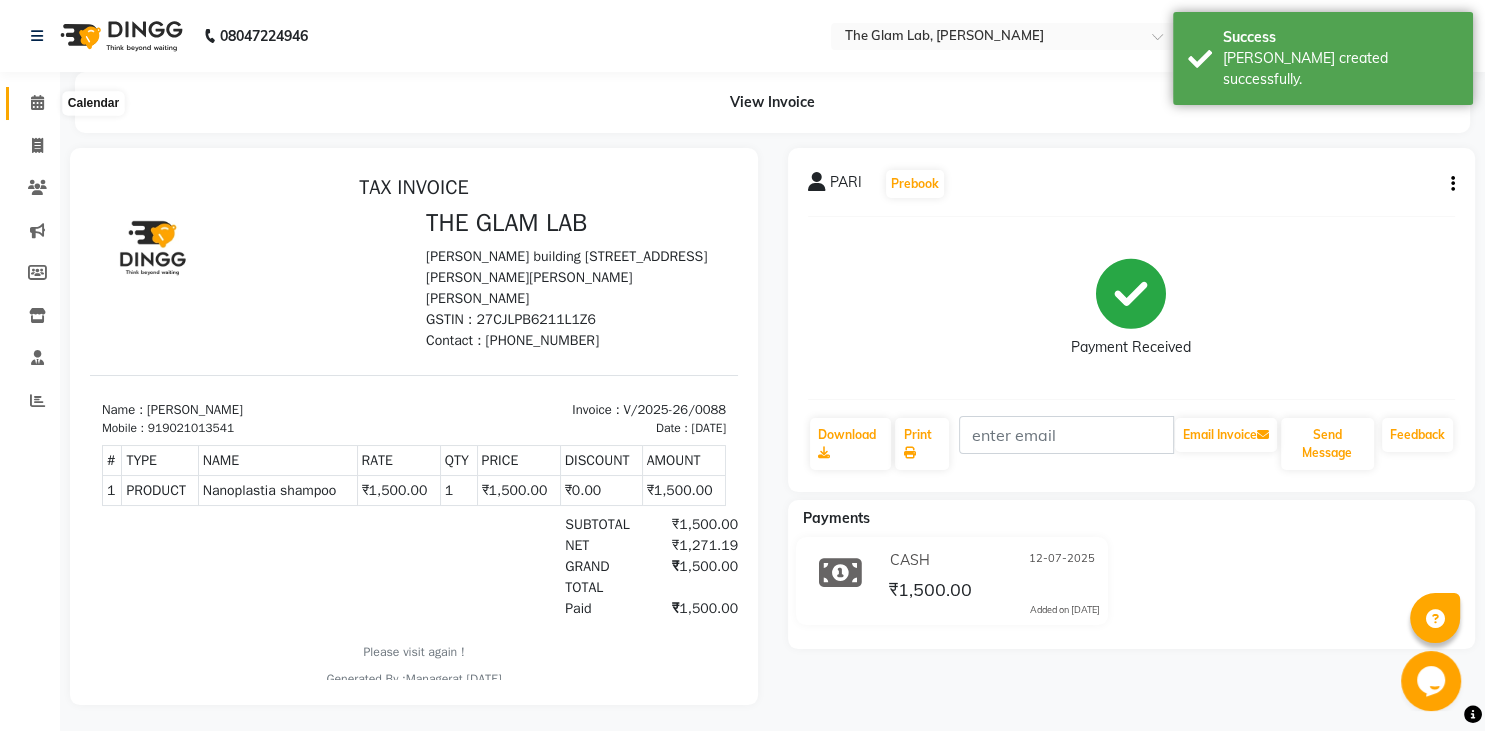 click 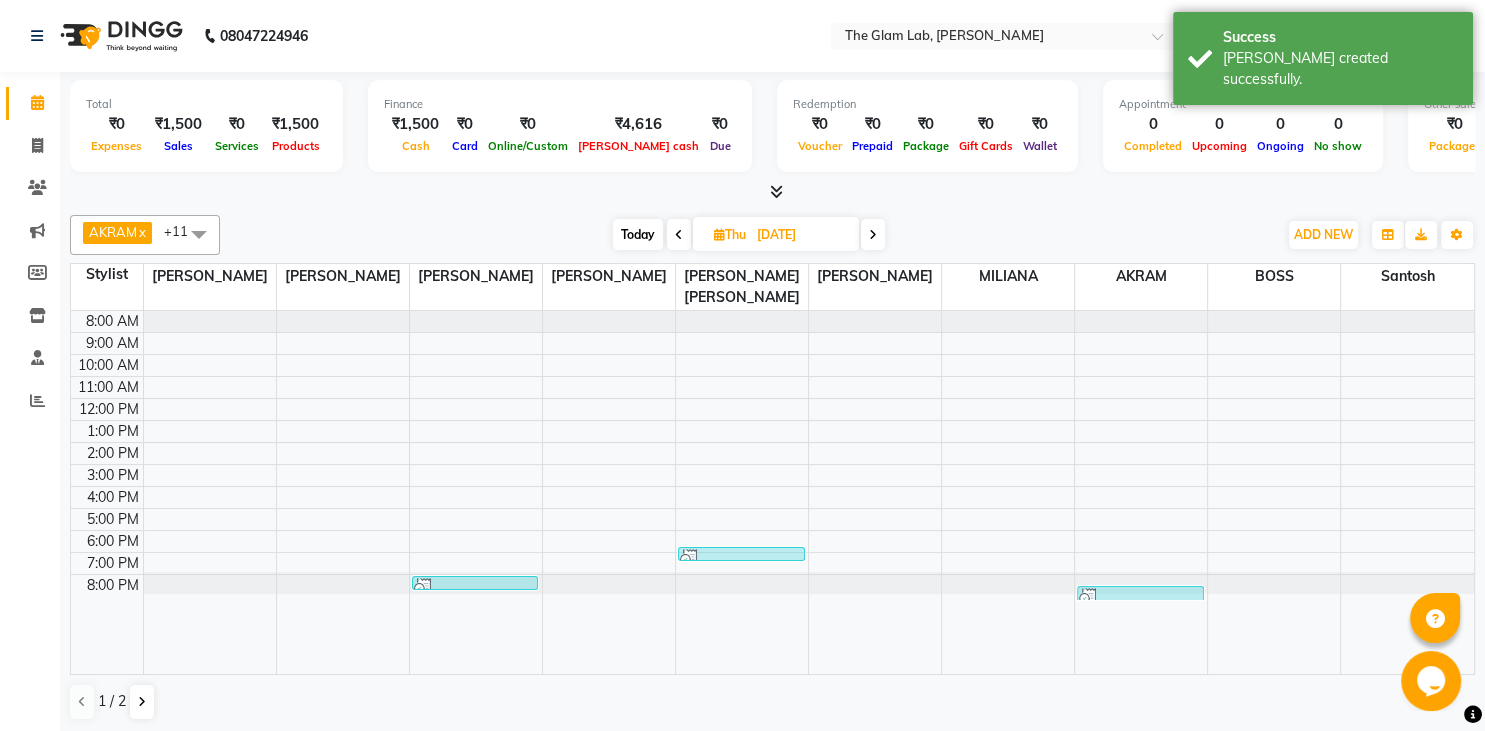 click on "Today" at bounding box center (638, 234) 